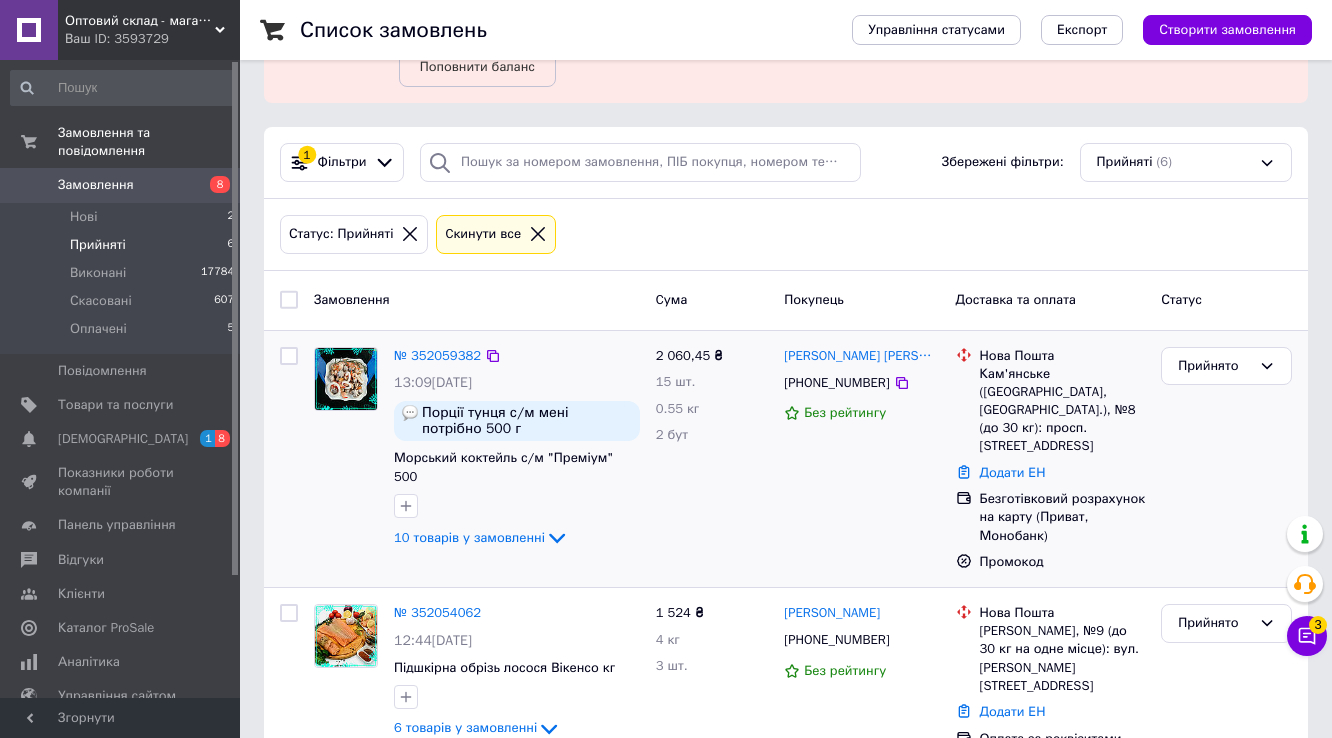 scroll, scrollTop: 240, scrollLeft: 0, axis: vertical 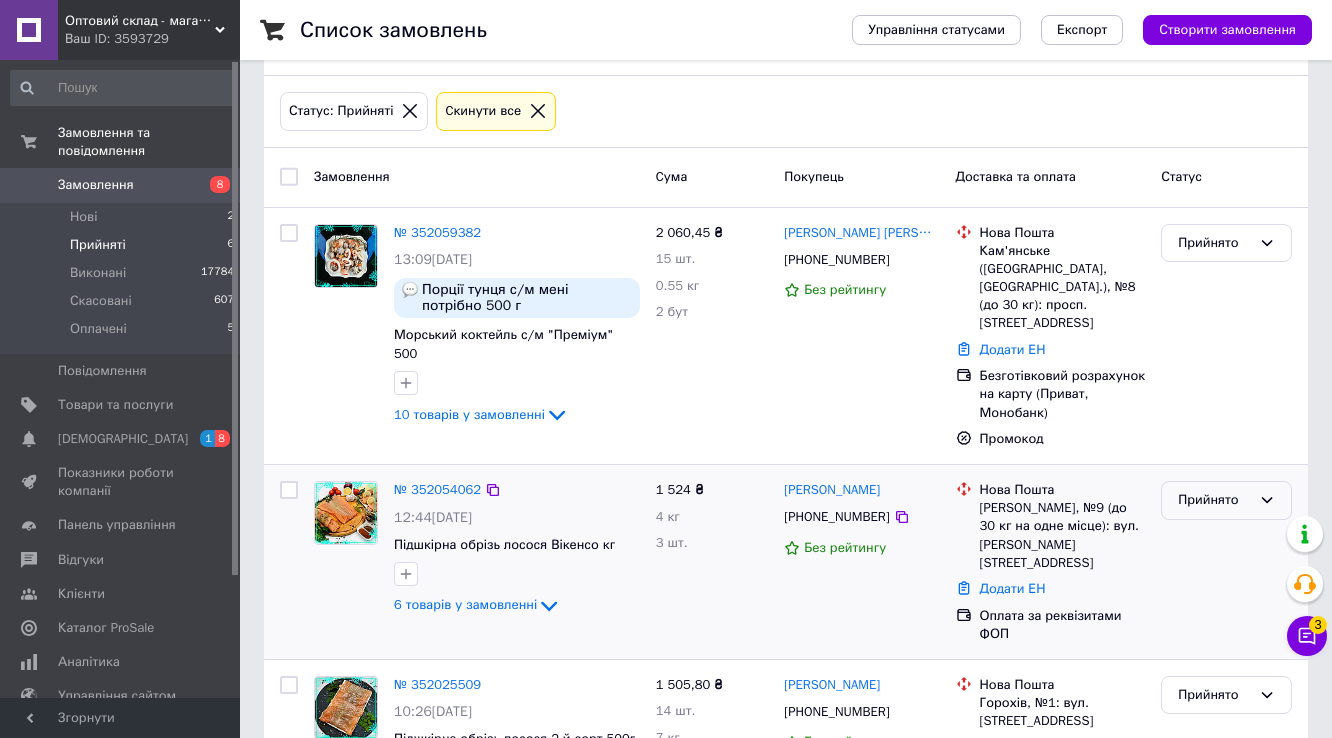 click on "Прийнято" at bounding box center (1214, 500) 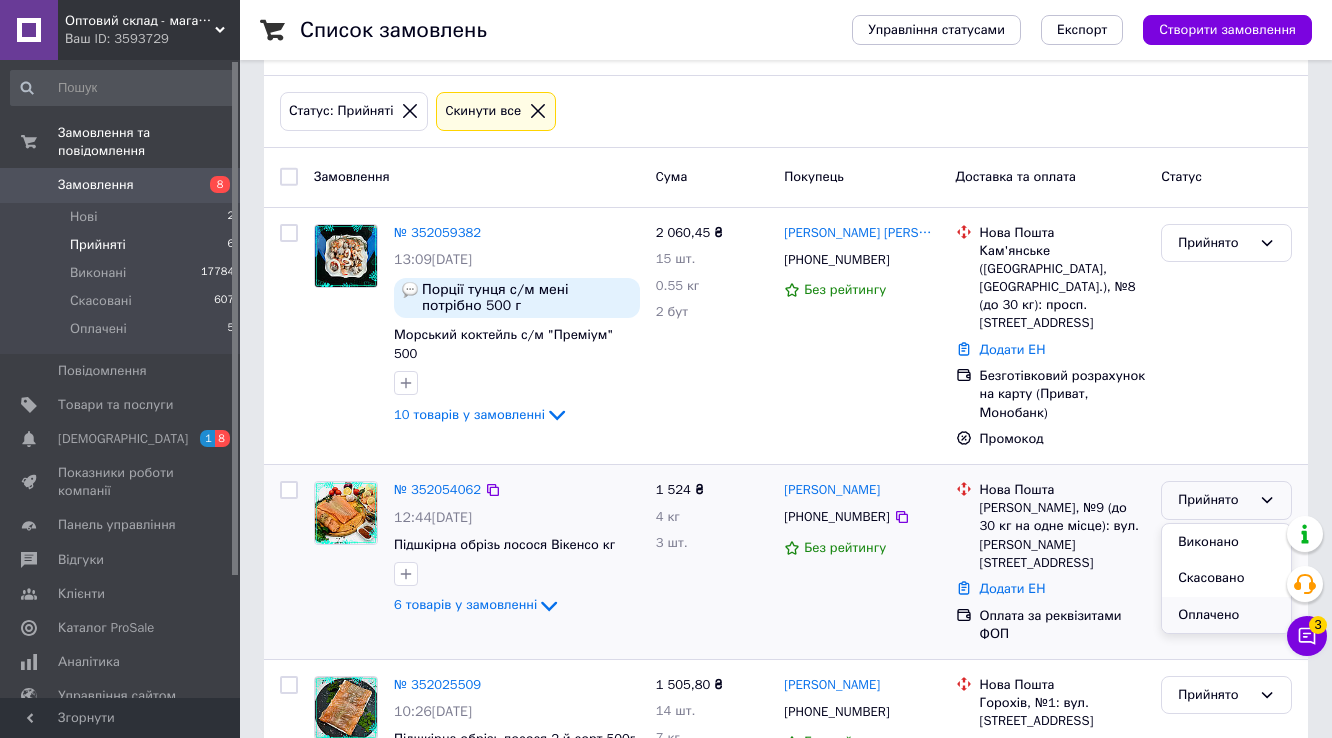 click on "Оплачено" at bounding box center (1226, 615) 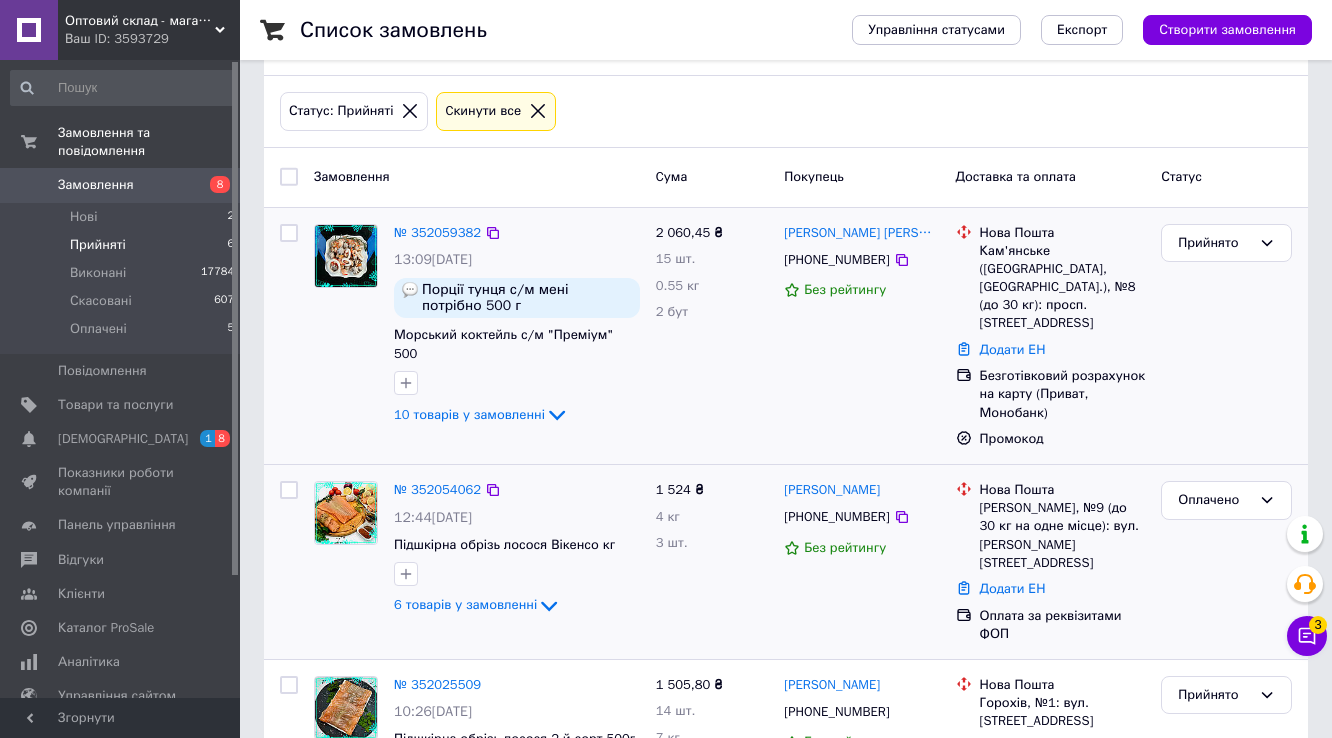 click on "№ 352059382 13:09, 10.07.2025 Порції тунця с/м мені потрібно 500 г  Морський коктейль с/м  "Преміум" 500 10 товарів у замовленні 2 060,45 ₴ 15 шт. 0.55 кг 2 бут Кущева Кущева +380963708044 Без рейтингу Нова Пошта Кам'янське (Дніпропетровська обл., Кам'янський р-н.), №8 (до 30 кг): просп. Свободи, 49 Додати ЕН Безготівковий розрахунок на карту (Приват, Монобанк) Промокод Прийнято" at bounding box center (786, 336) 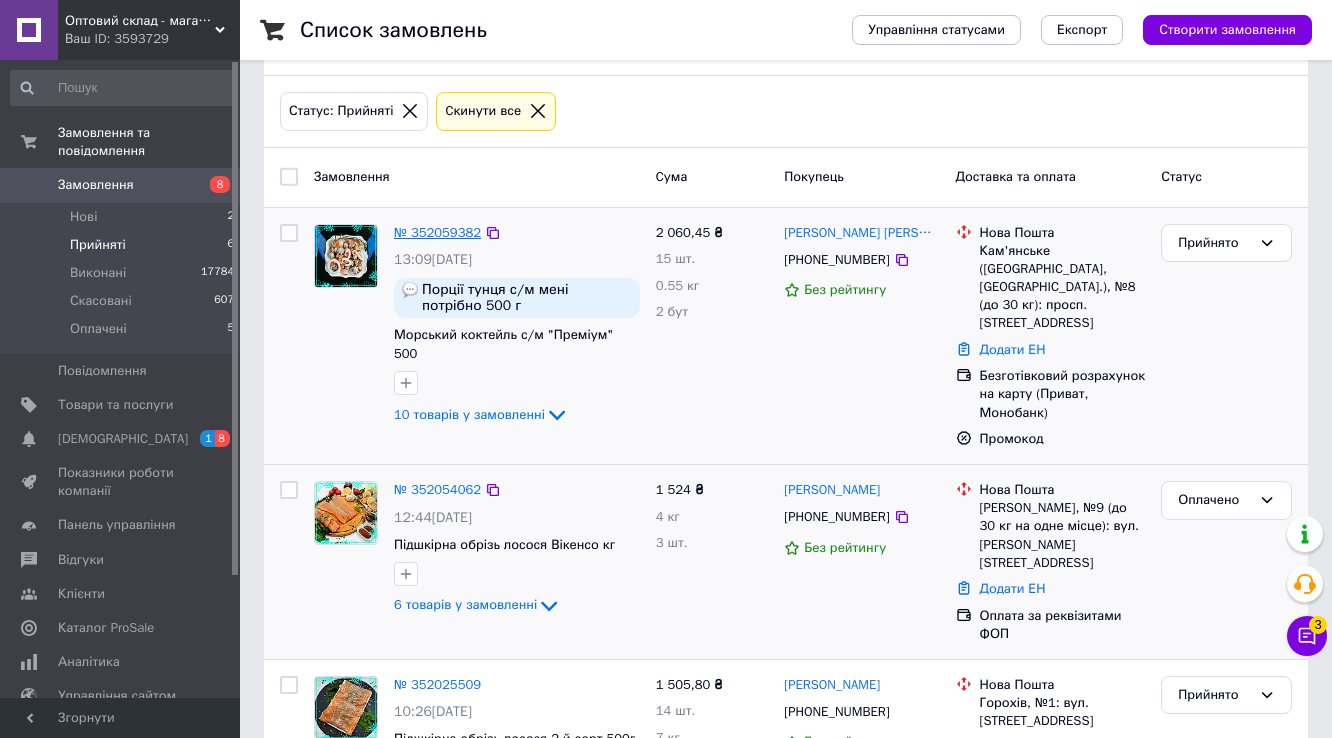 click on "№ 352059382" at bounding box center [437, 232] 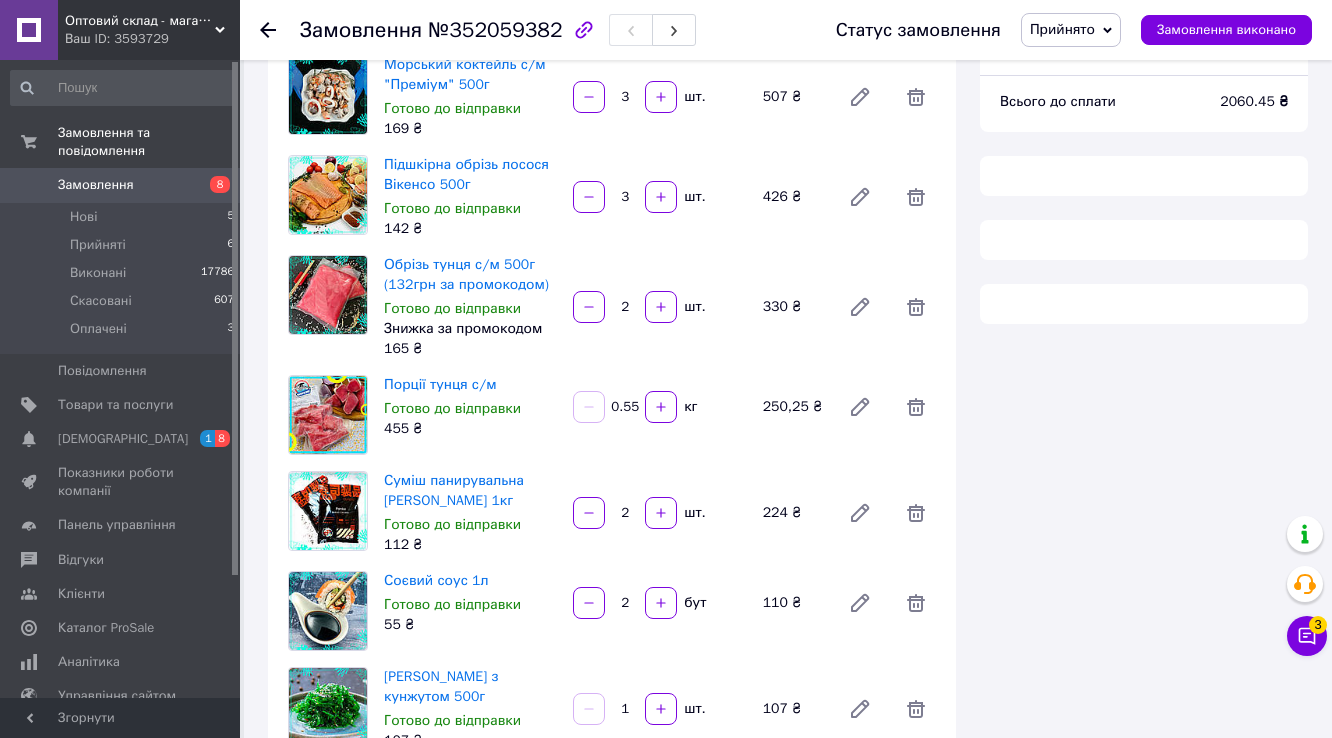 scroll, scrollTop: 240, scrollLeft: 0, axis: vertical 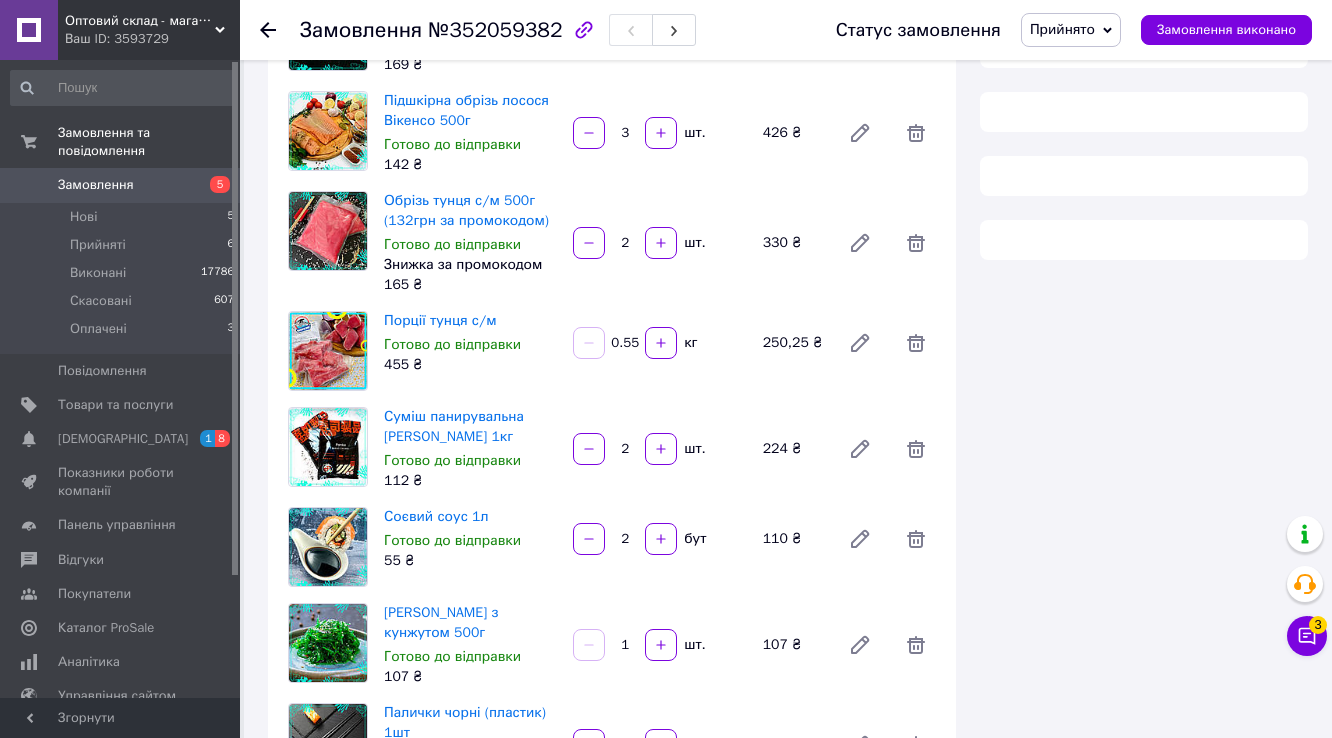 click on "Прийнято" at bounding box center (1062, 29) 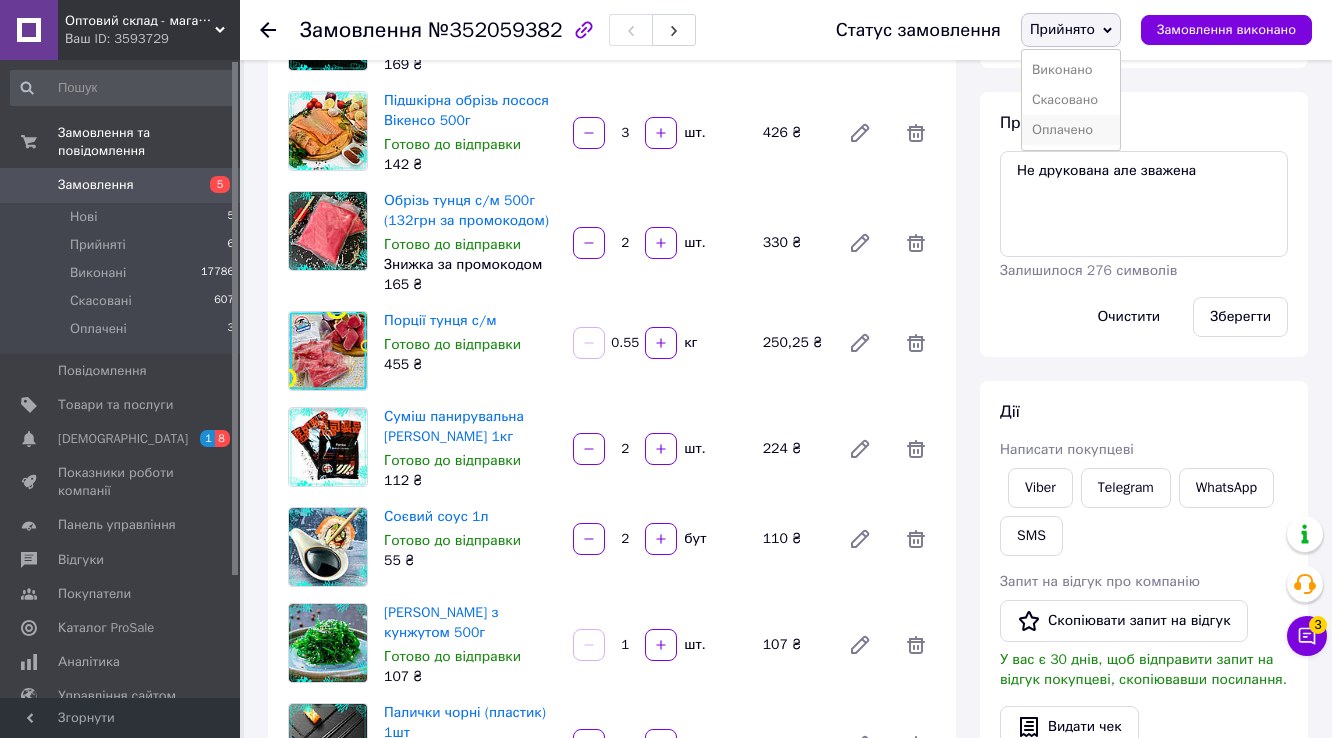 click on "Оплачено" at bounding box center (1071, 130) 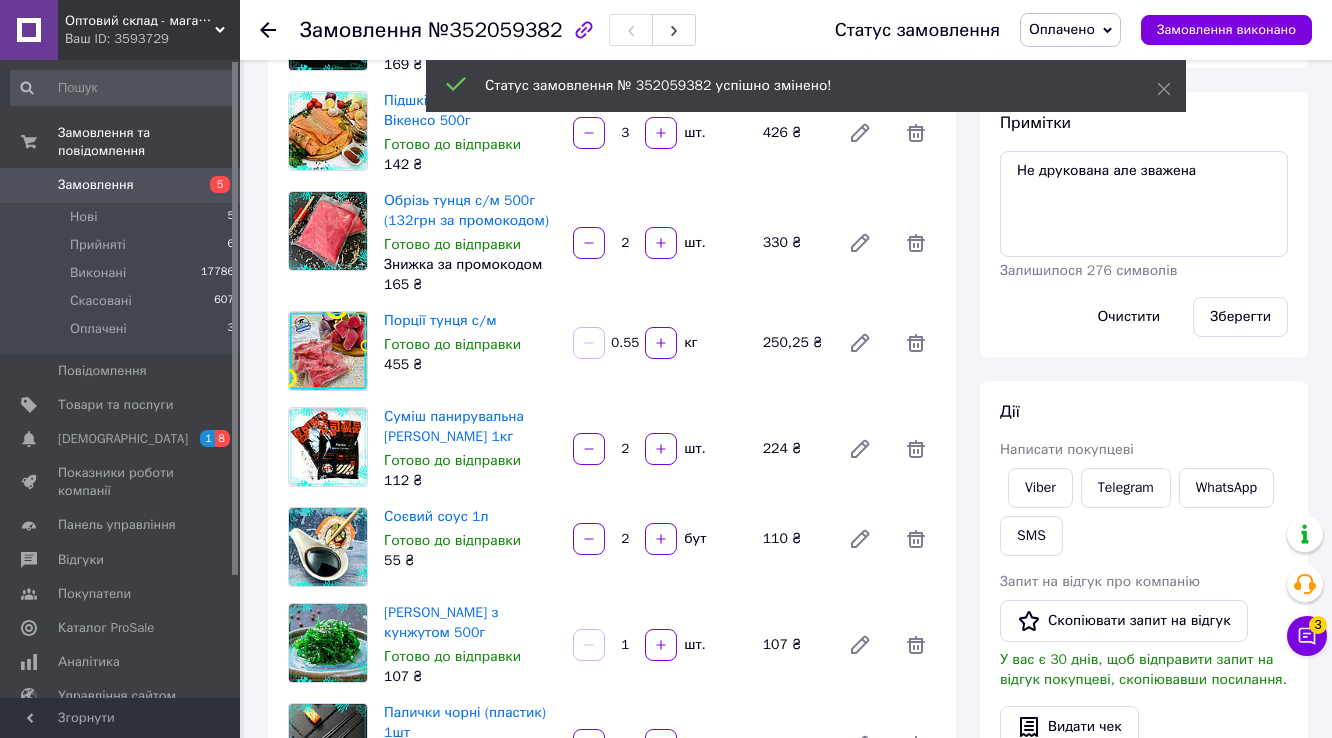 click 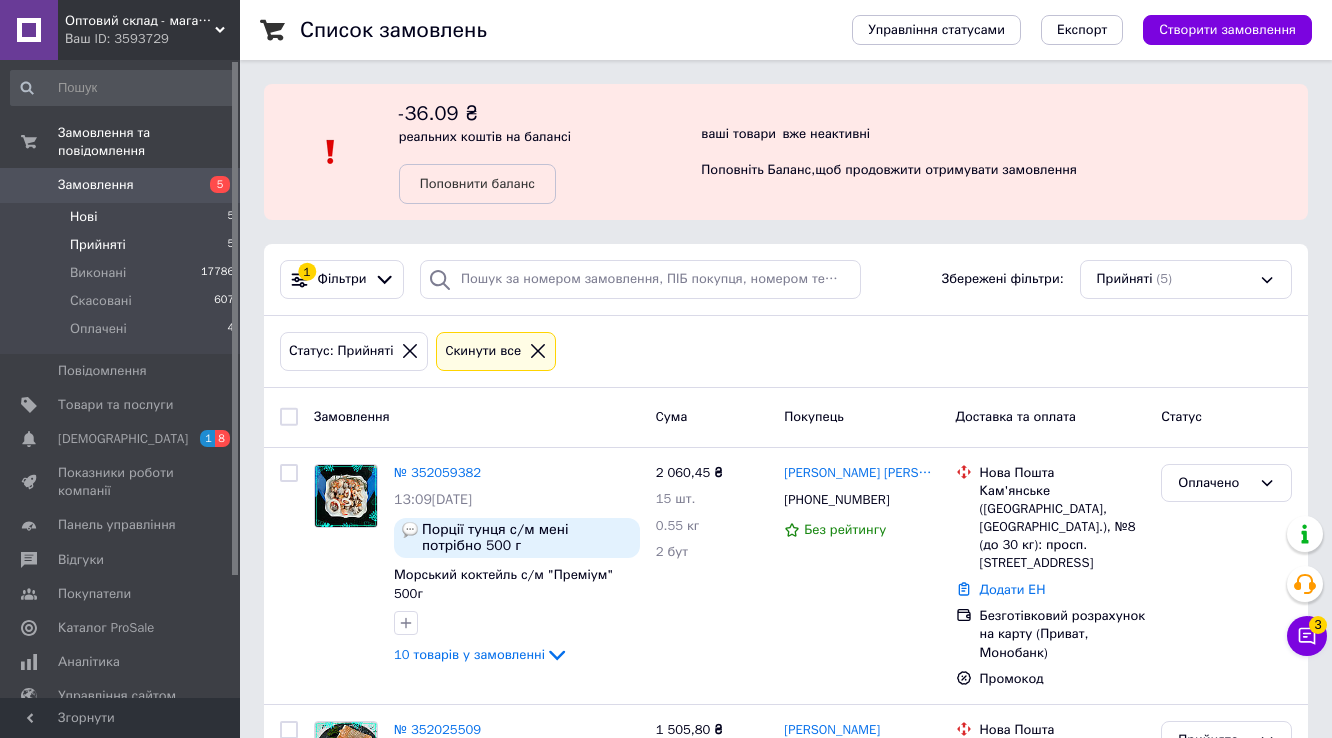 click on "Нові" at bounding box center [83, 217] 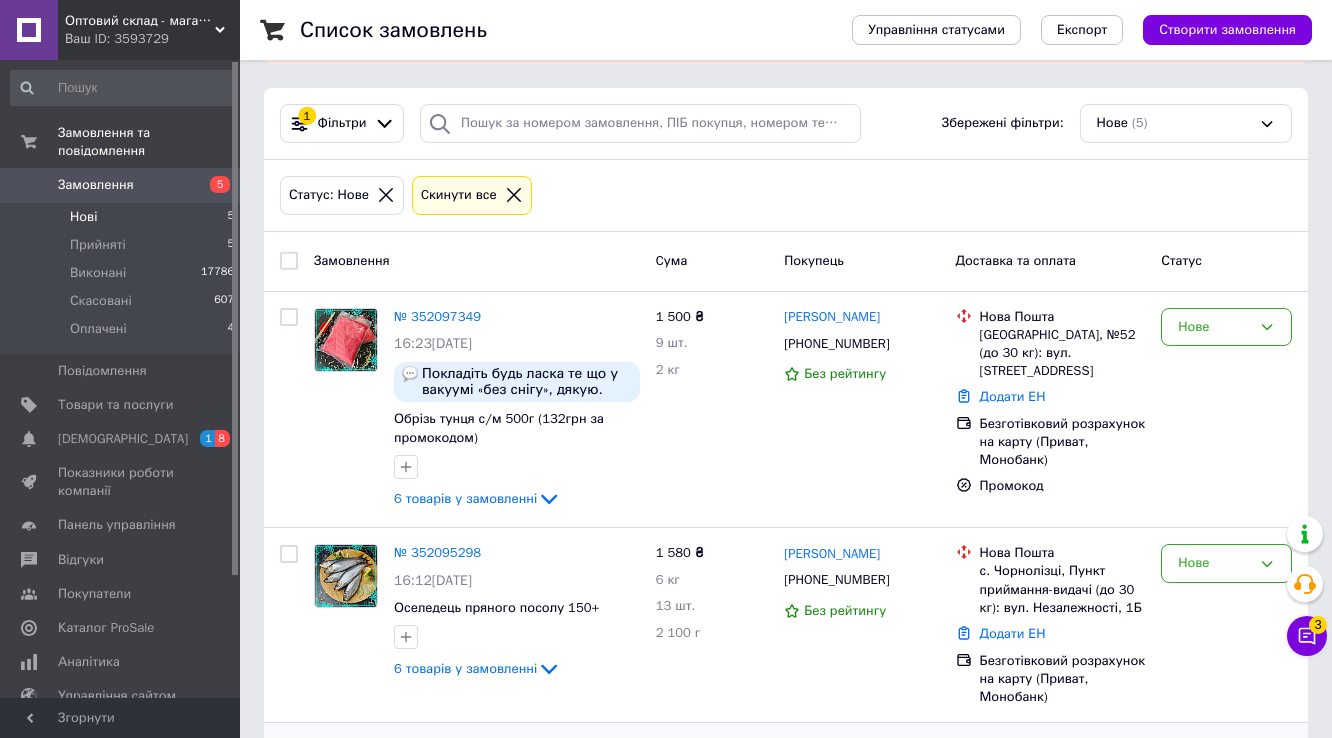 scroll, scrollTop: 339, scrollLeft: 0, axis: vertical 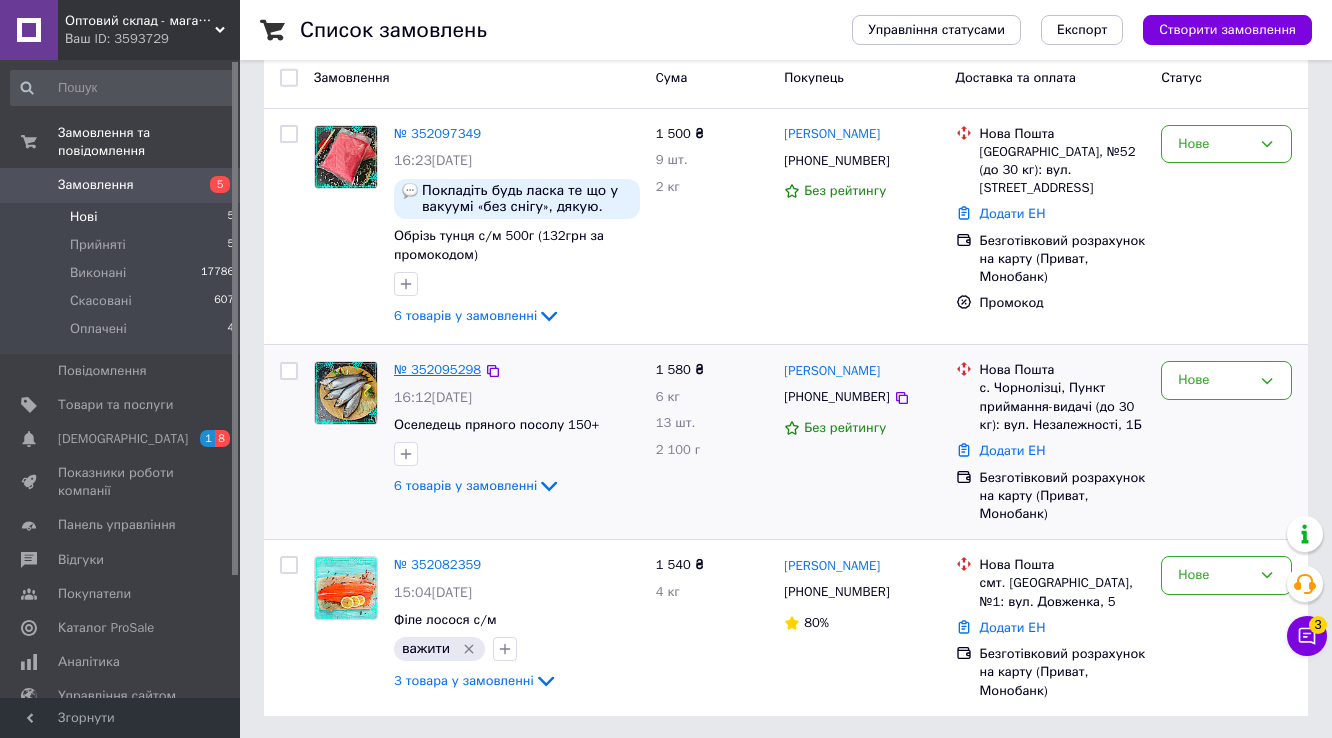 click on "№ 352095298" at bounding box center (437, 369) 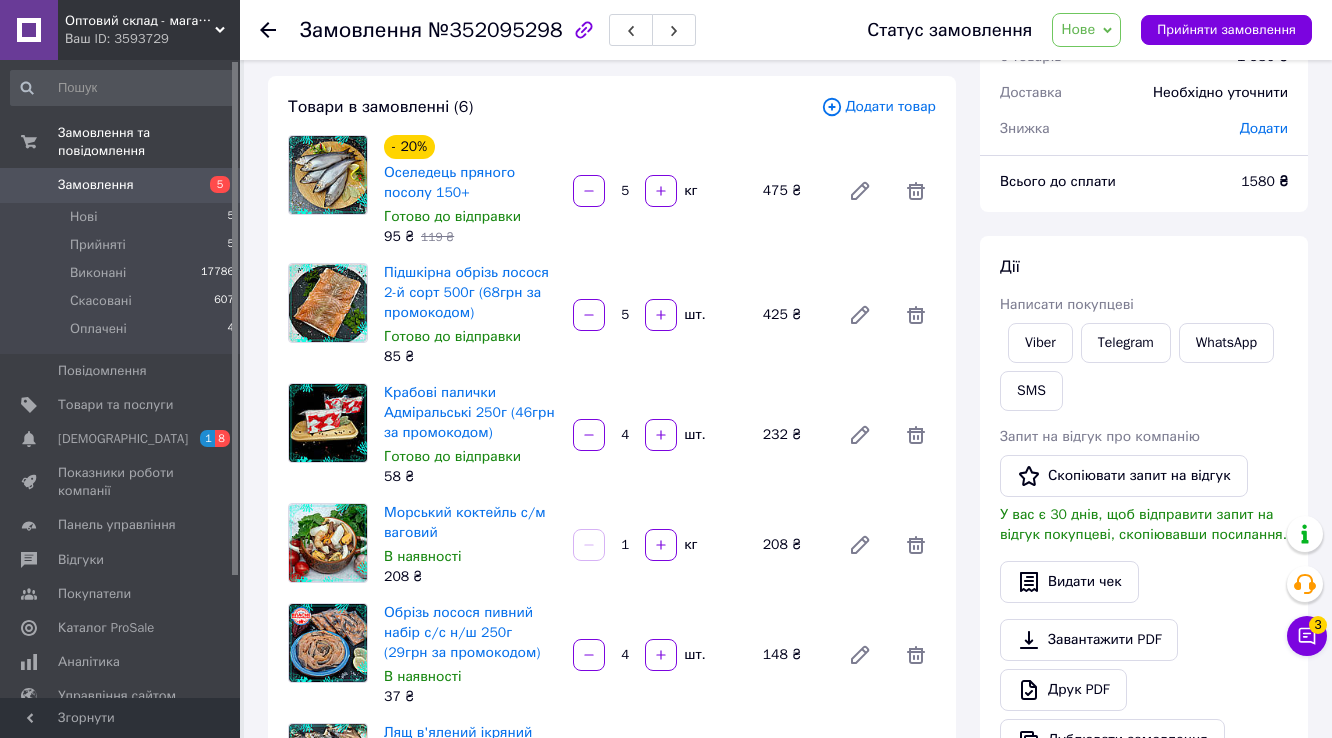 scroll, scrollTop: 320, scrollLeft: 0, axis: vertical 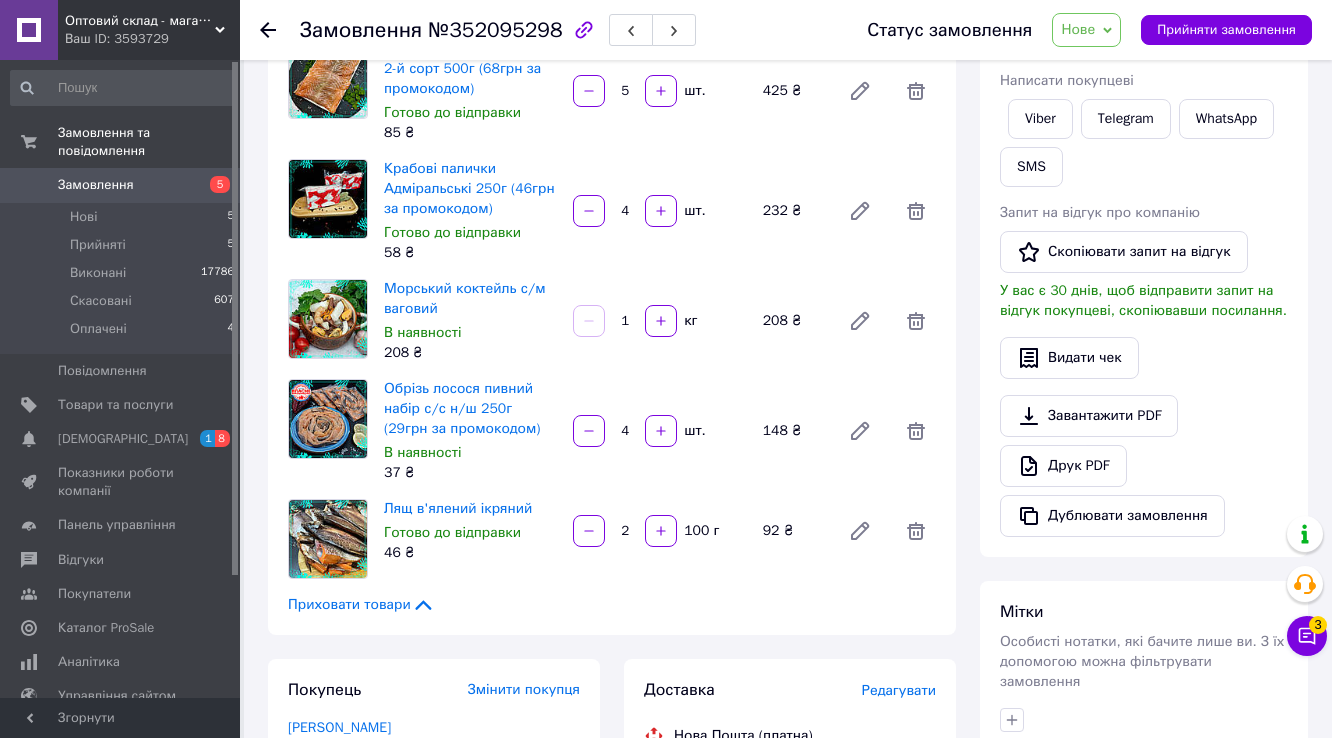 click 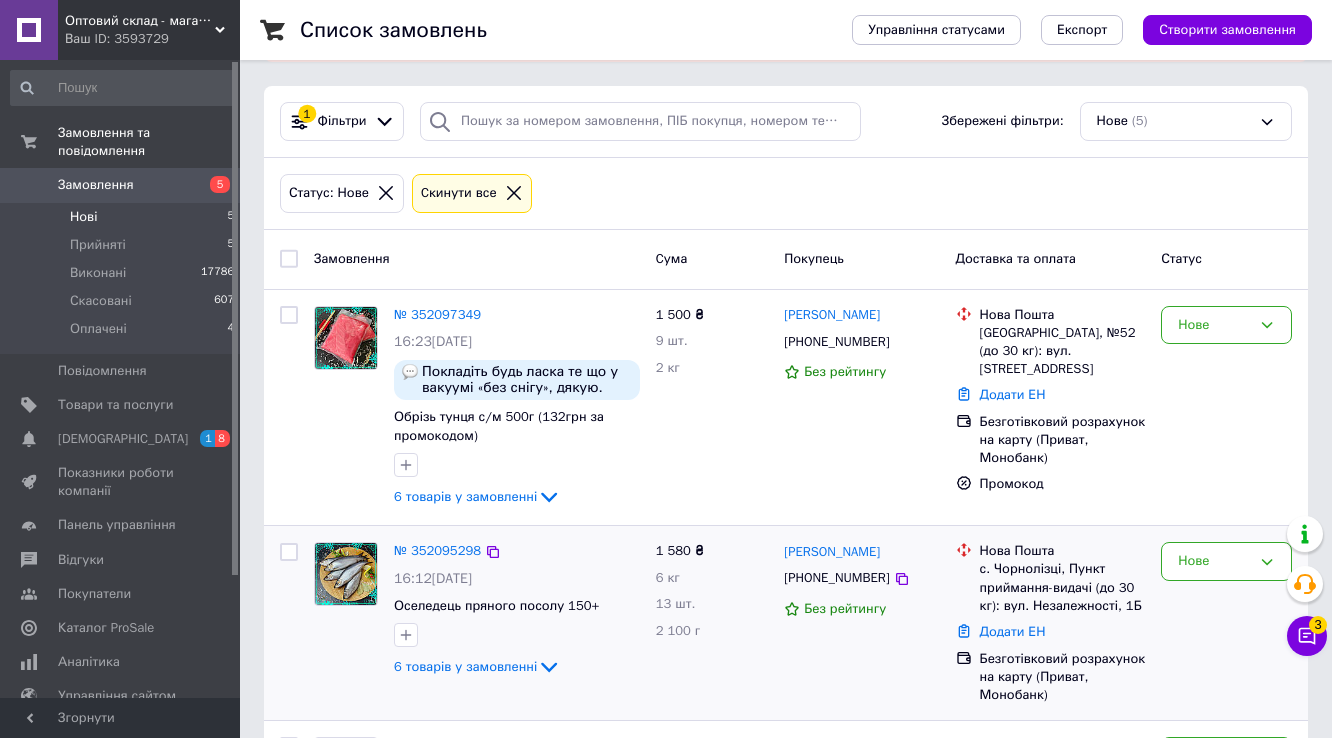 scroll, scrollTop: 339, scrollLeft: 0, axis: vertical 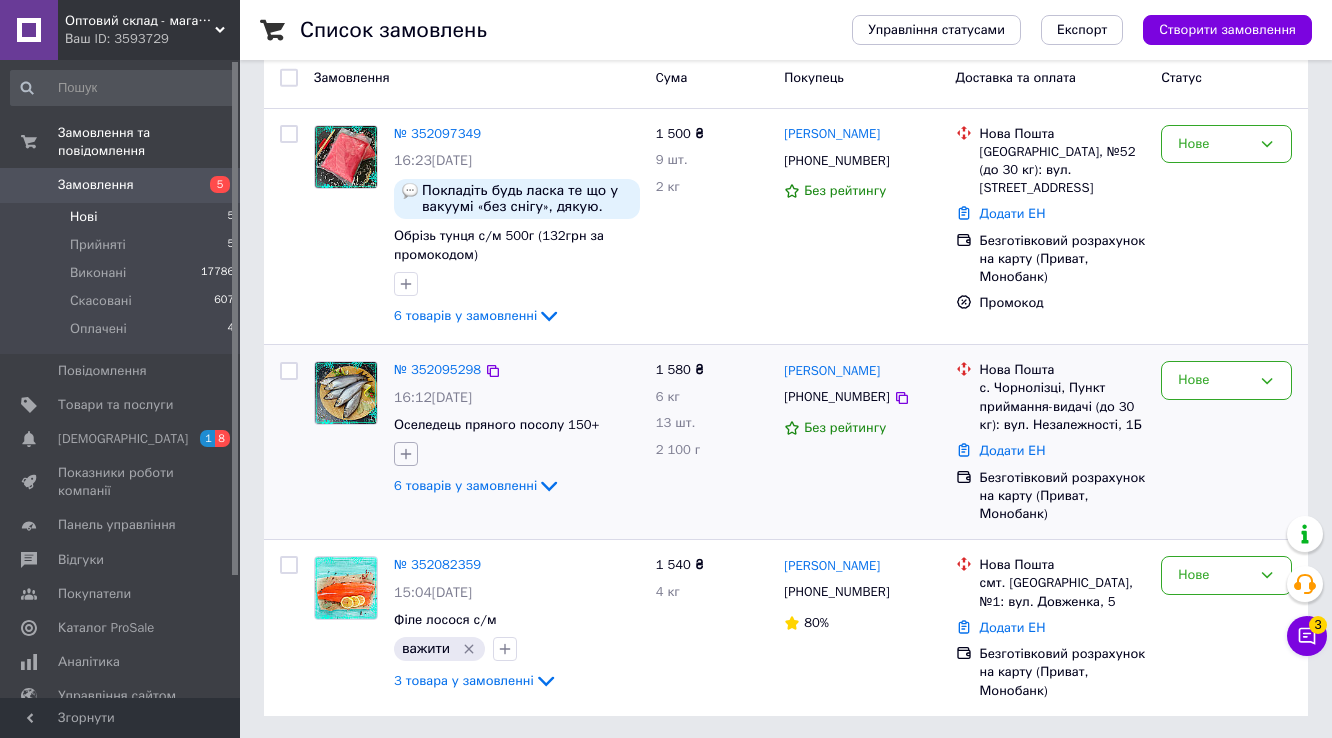 click 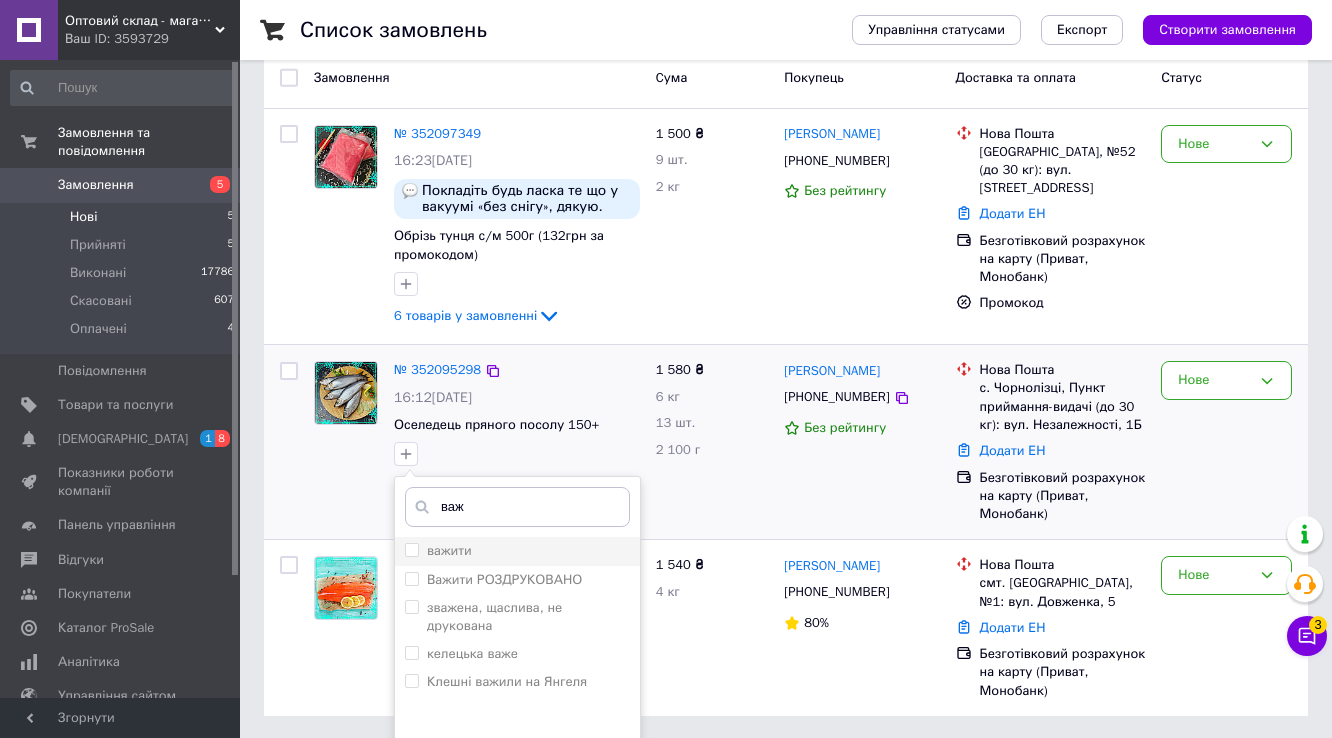 type on "важ" 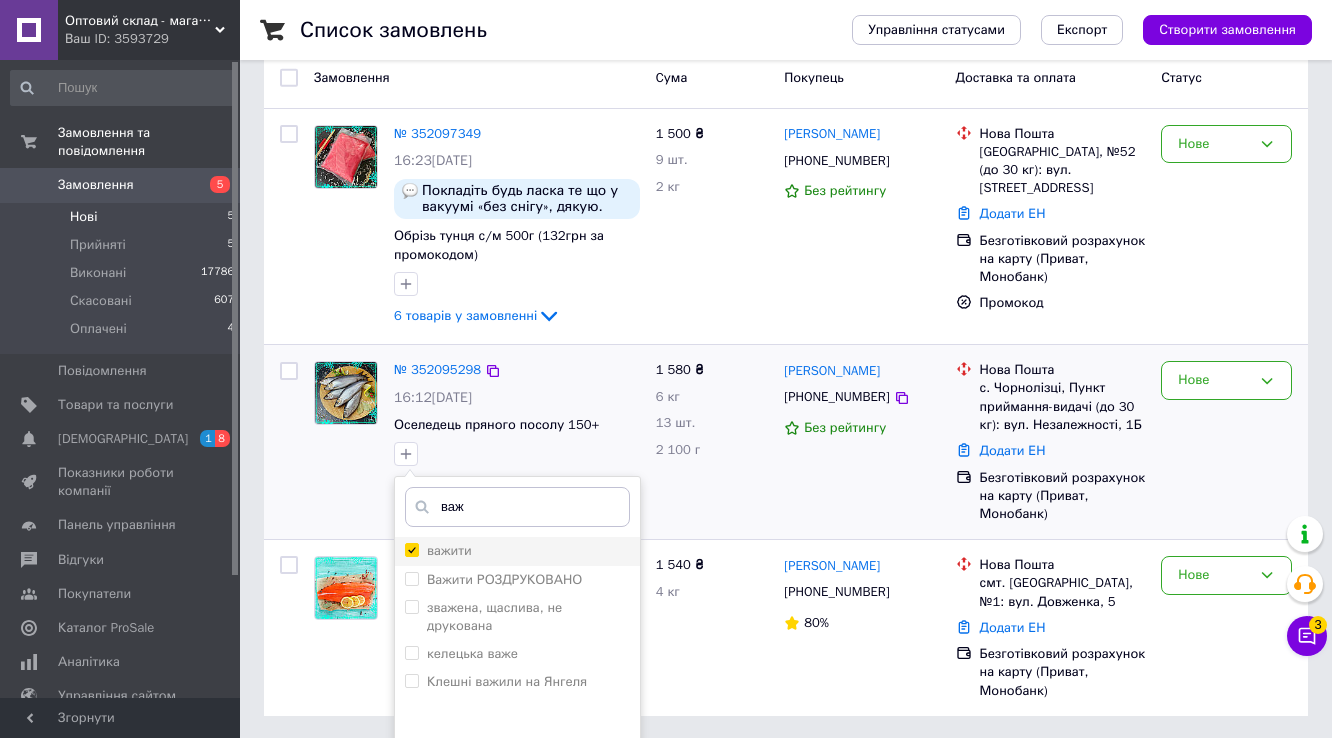 checkbox on "true" 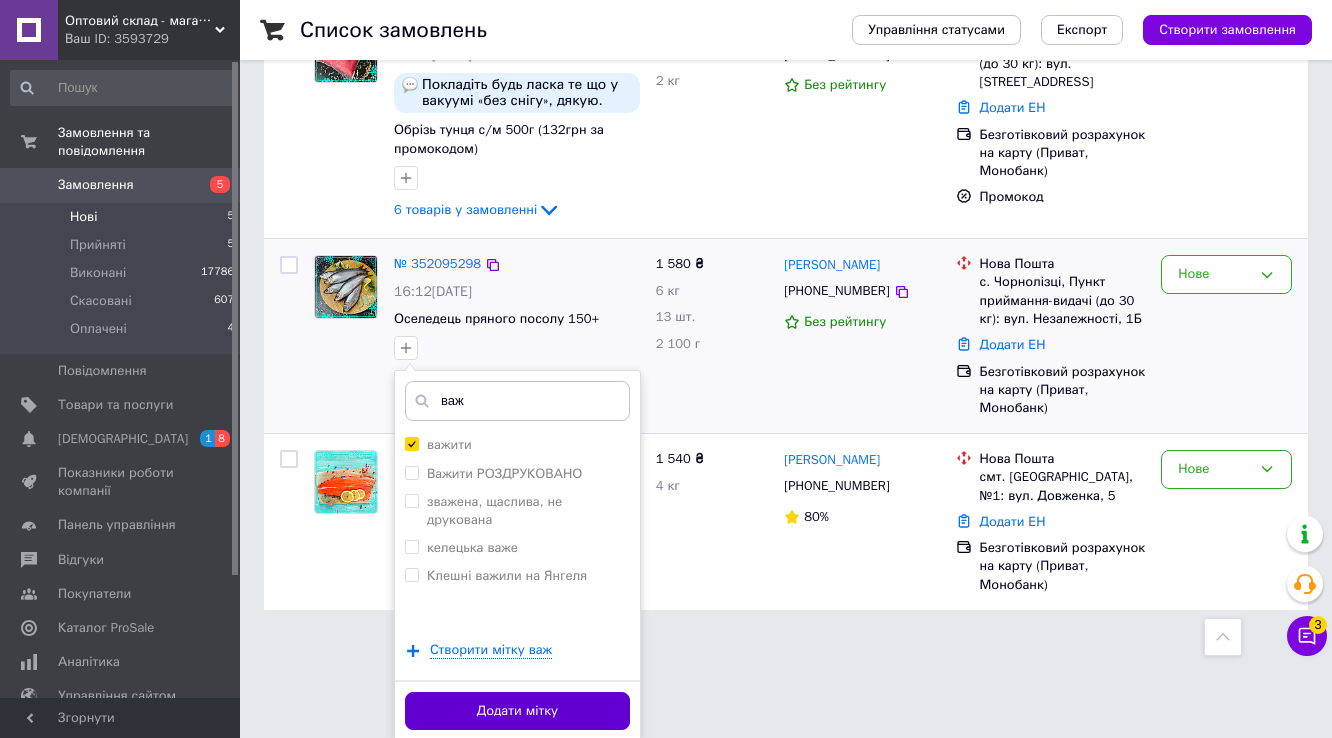 click on "Додати мітку" at bounding box center [517, 711] 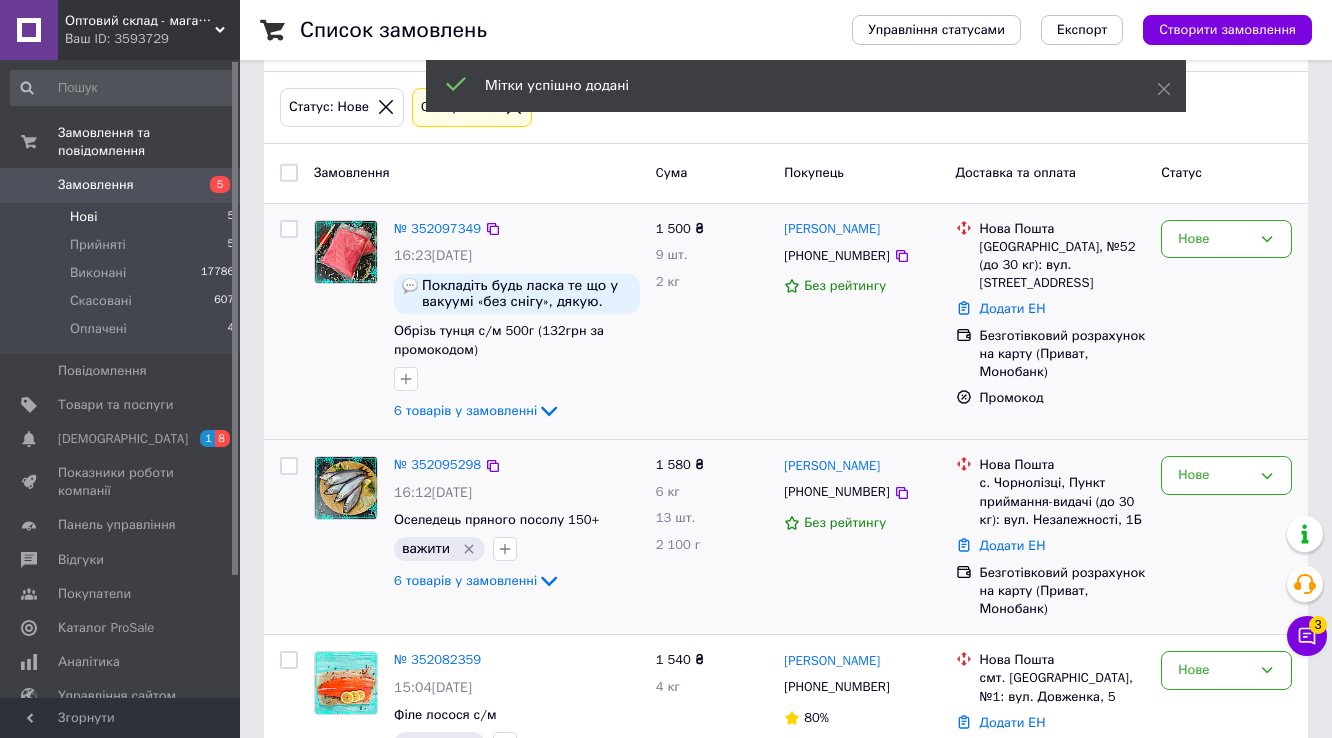 scroll, scrollTop: 99, scrollLeft: 0, axis: vertical 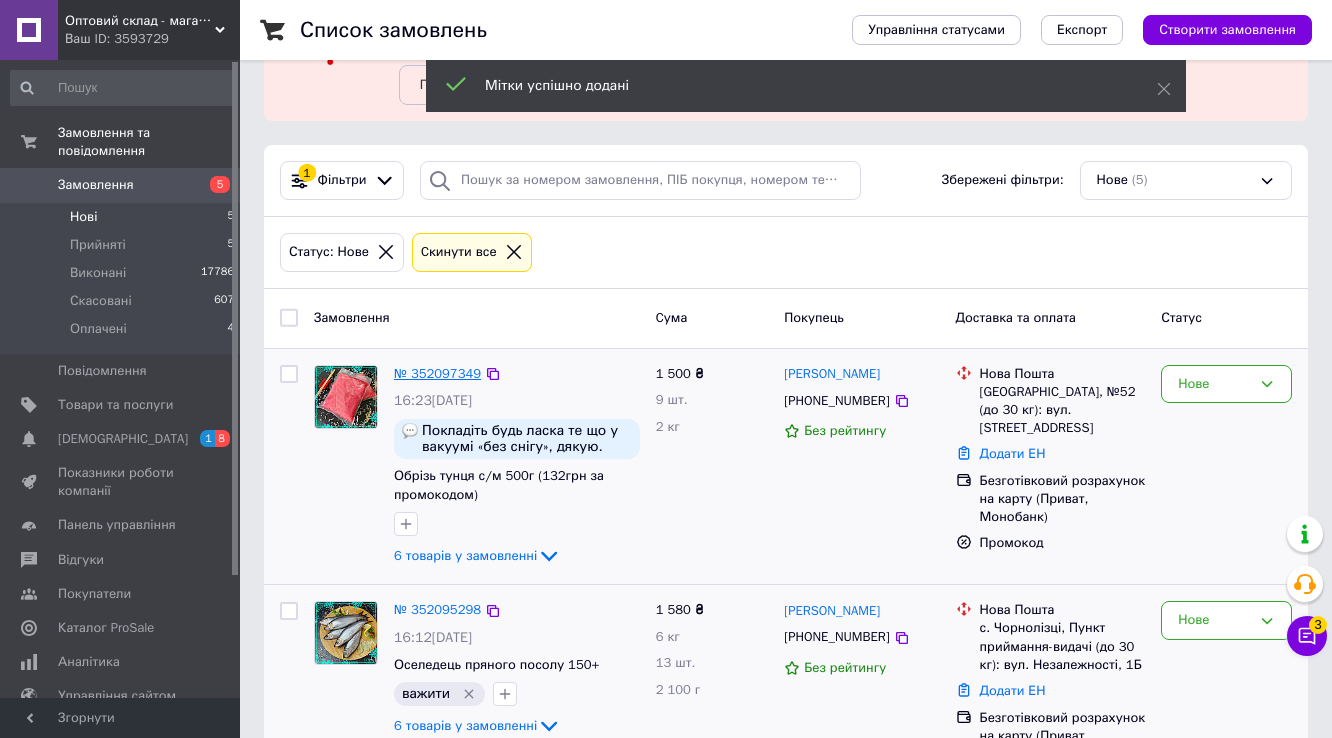 click on "№ 352097349" at bounding box center [437, 373] 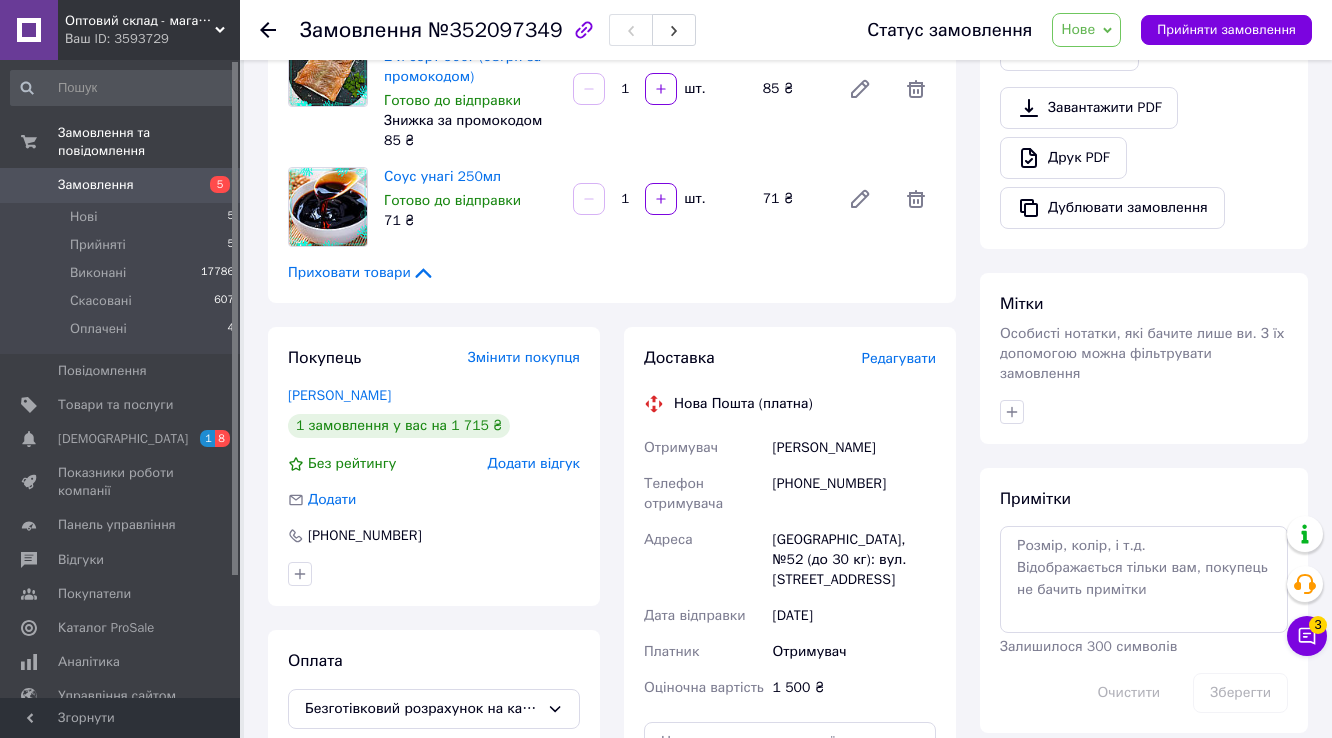 scroll, scrollTop: 819, scrollLeft: 0, axis: vertical 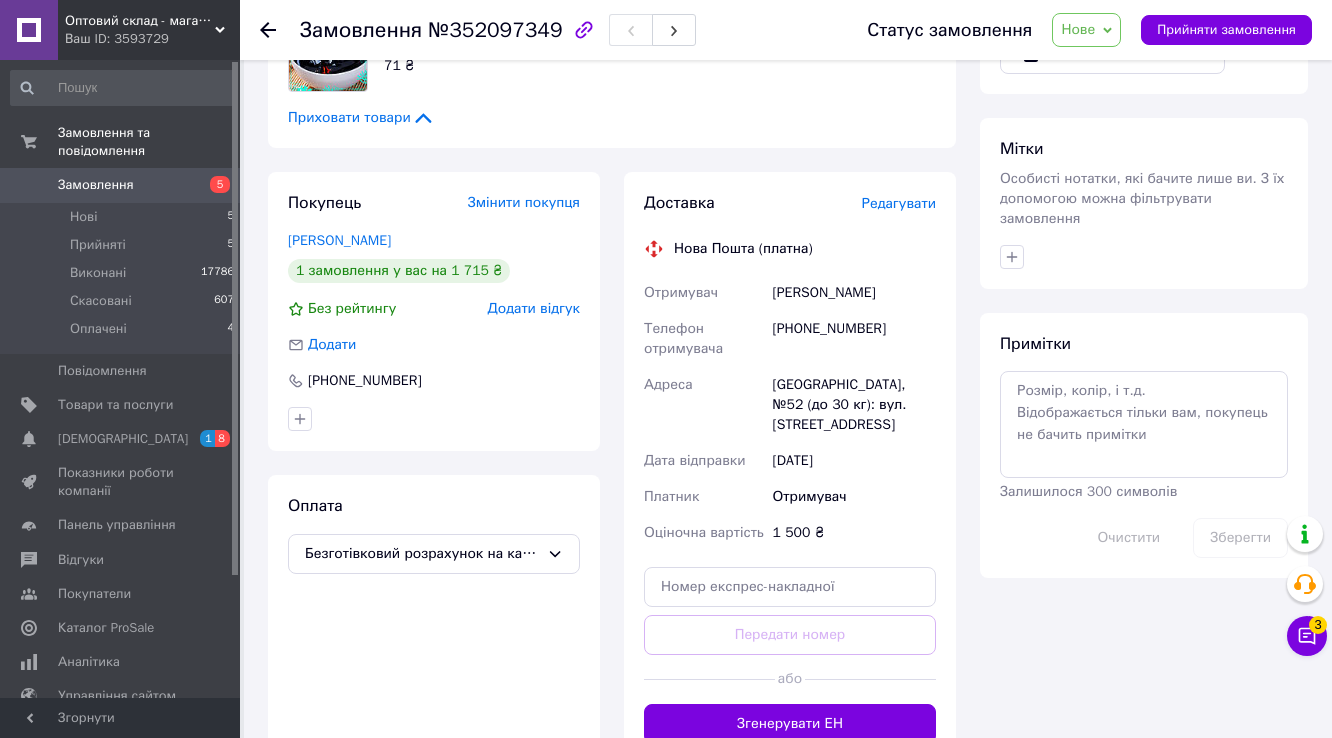 click on "Нове" at bounding box center [1078, 29] 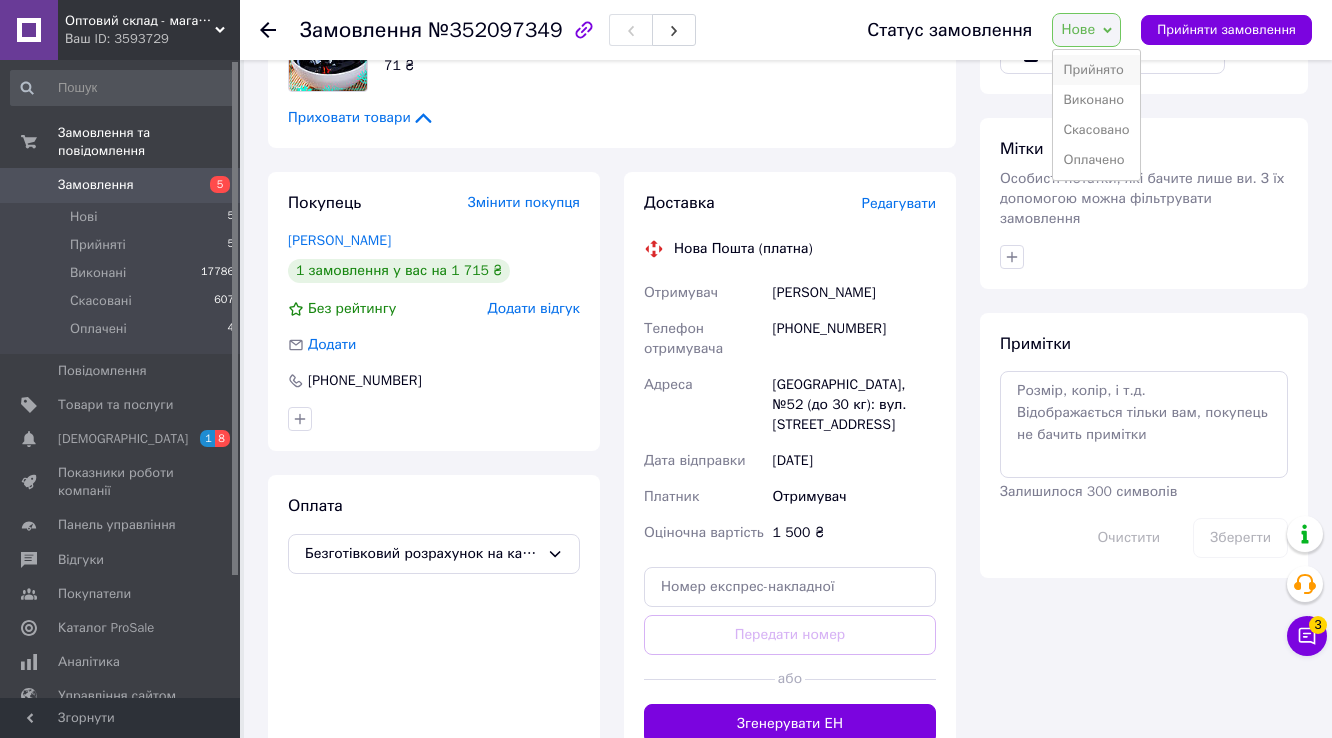 click on "Прийнято" at bounding box center [1096, 70] 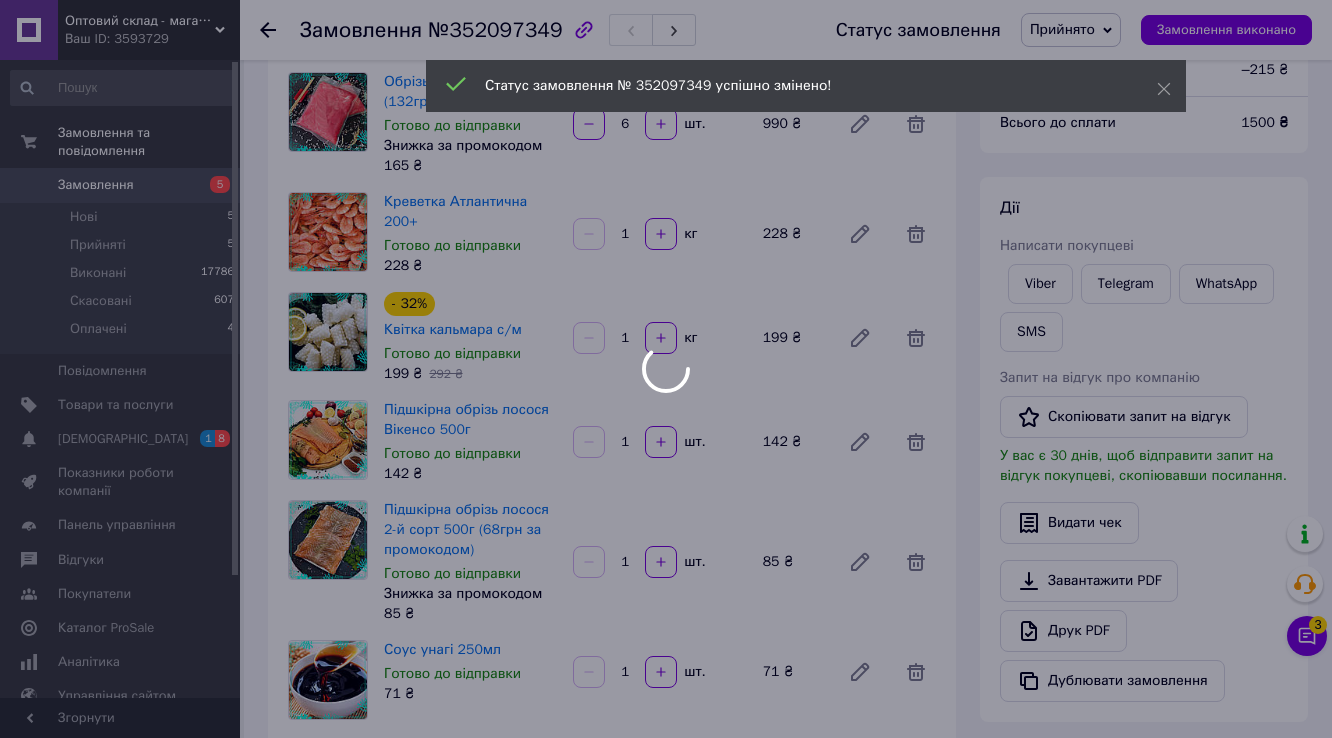 scroll, scrollTop: 179, scrollLeft: 0, axis: vertical 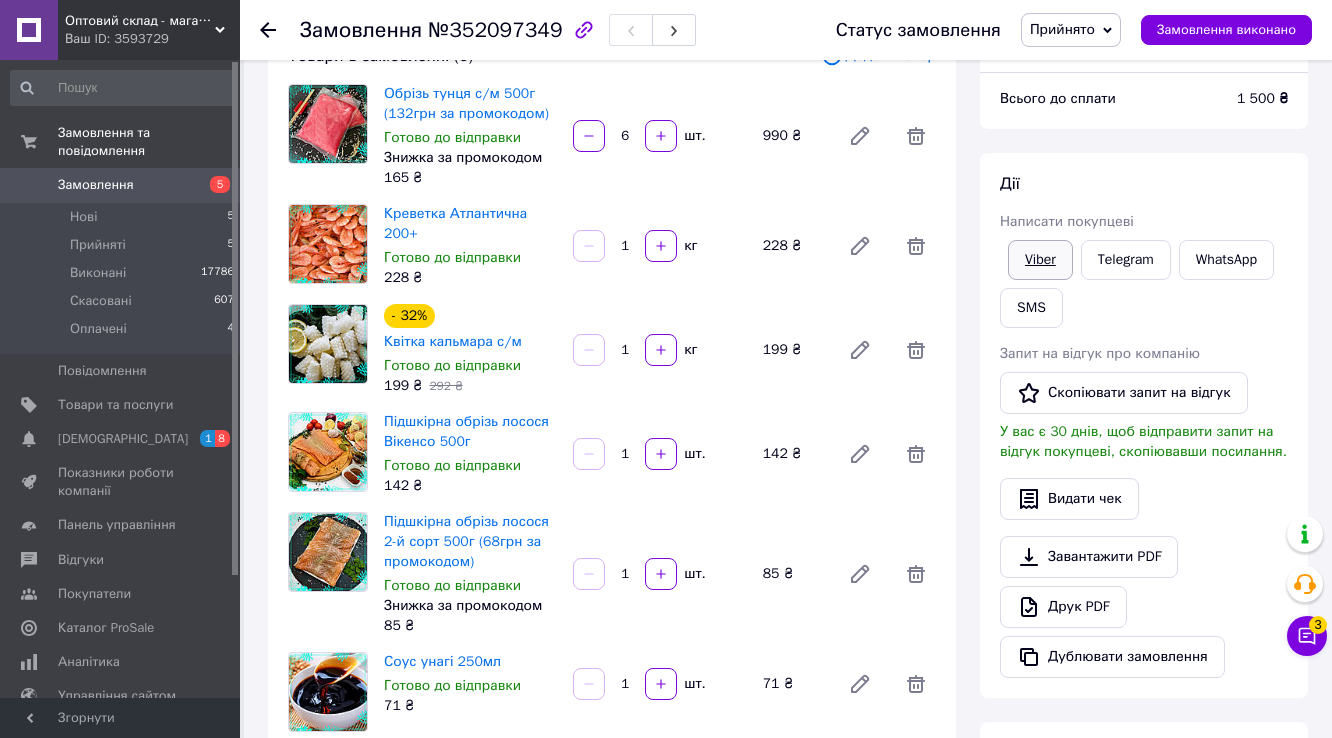 click on "Viber" at bounding box center [1040, 260] 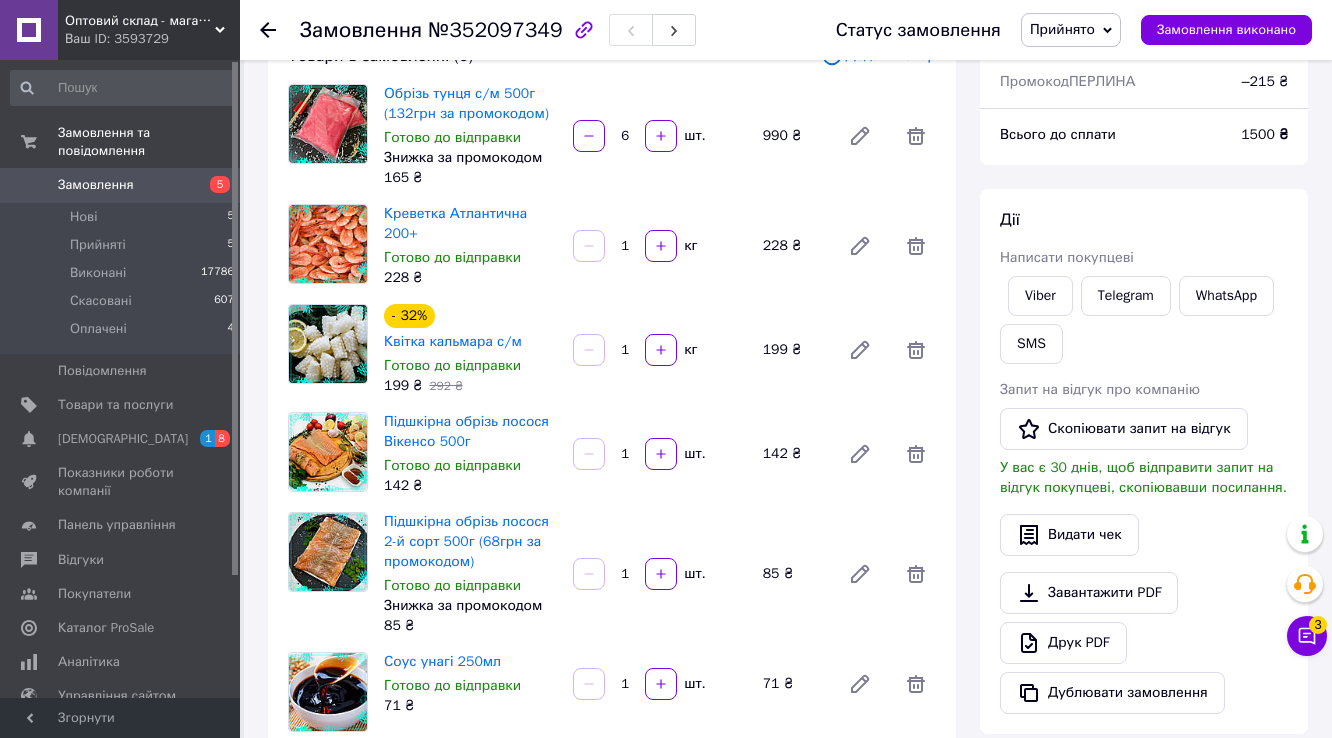 click 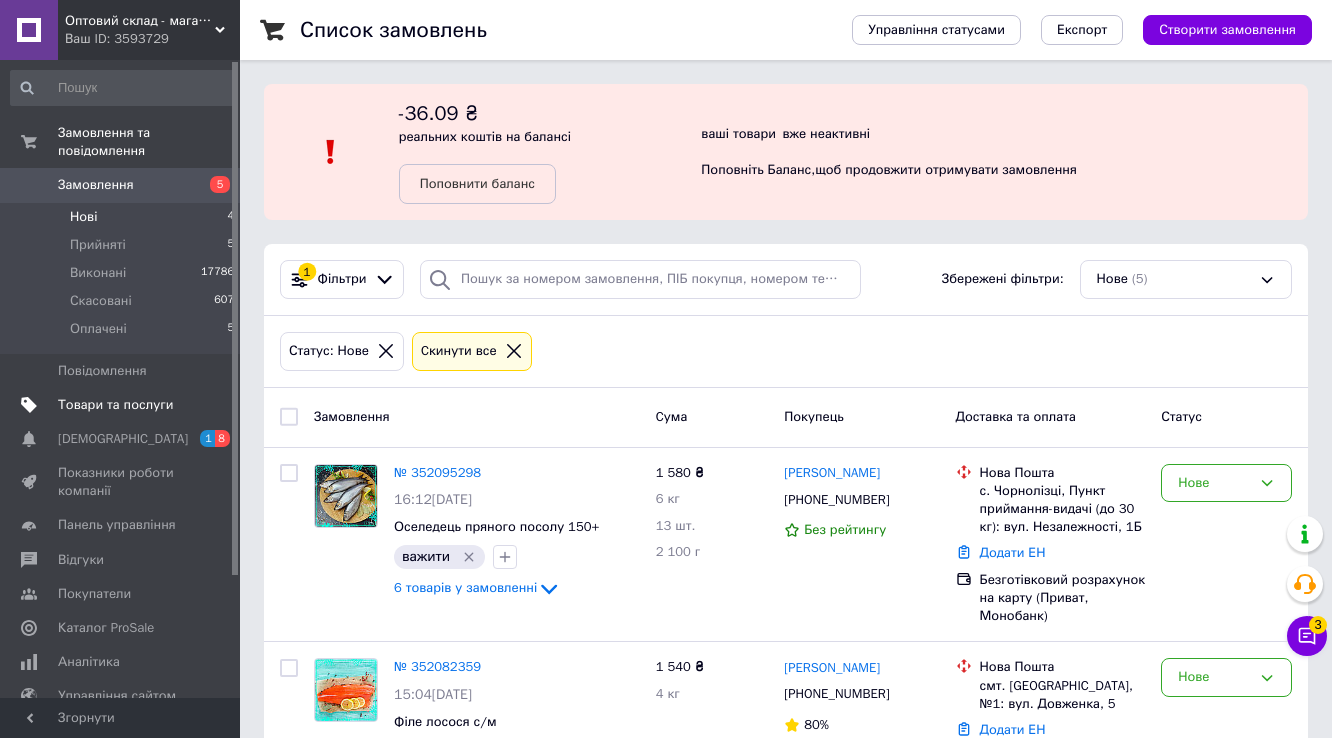 click on "Товари та послуги" at bounding box center (115, 405) 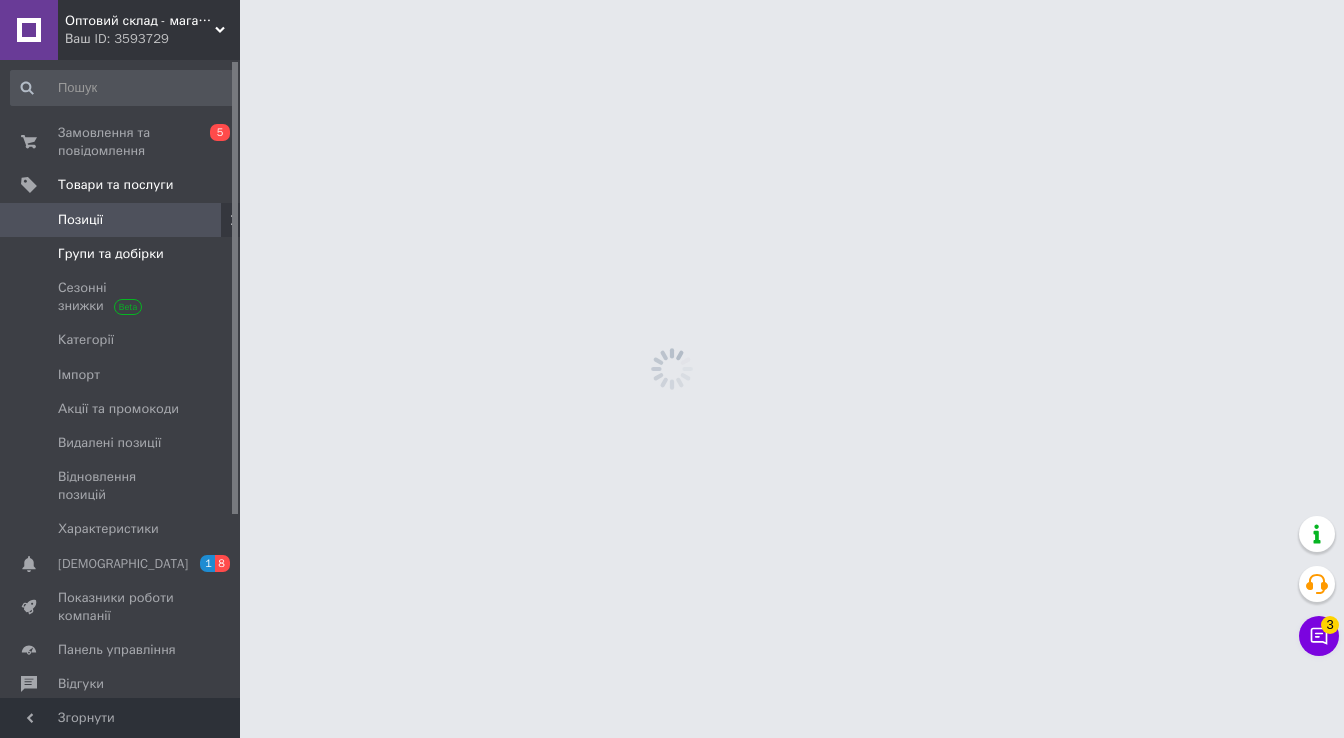 click on "Групи та добірки" at bounding box center [111, 254] 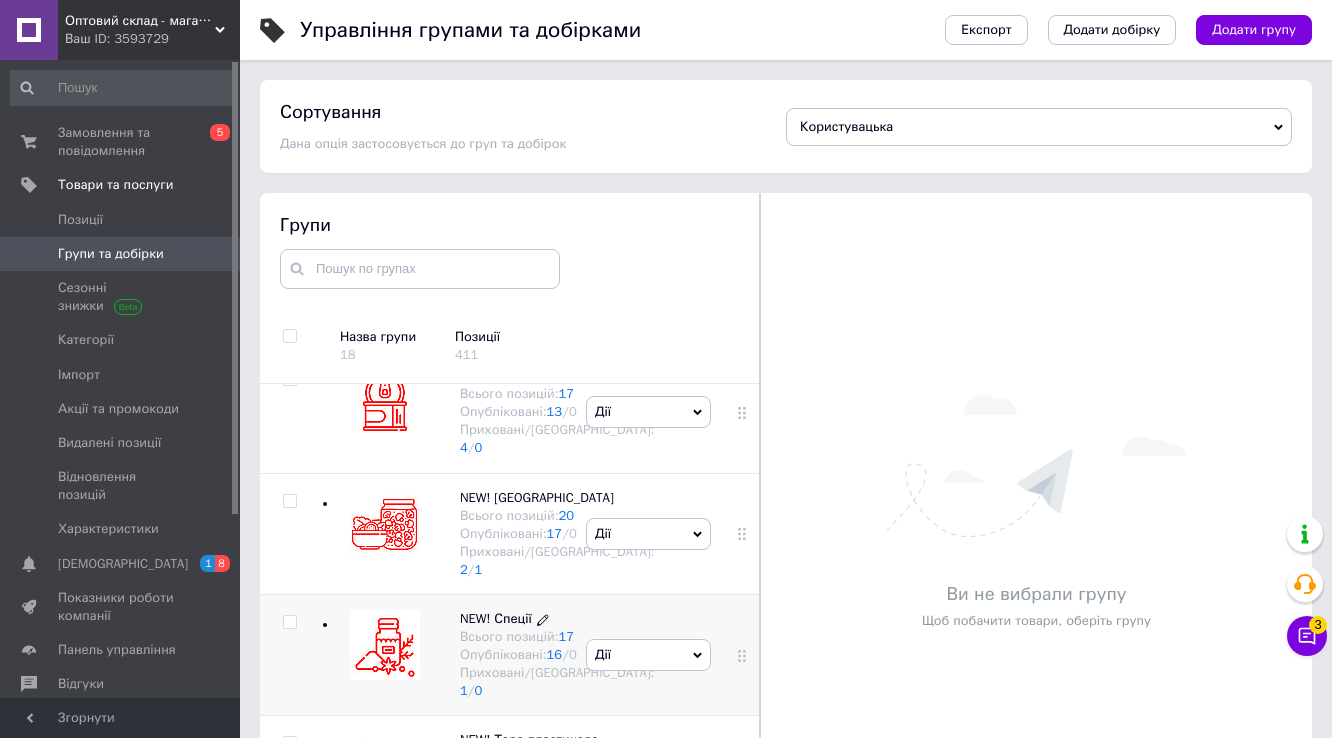 scroll, scrollTop: 2472, scrollLeft: 0, axis: vertical 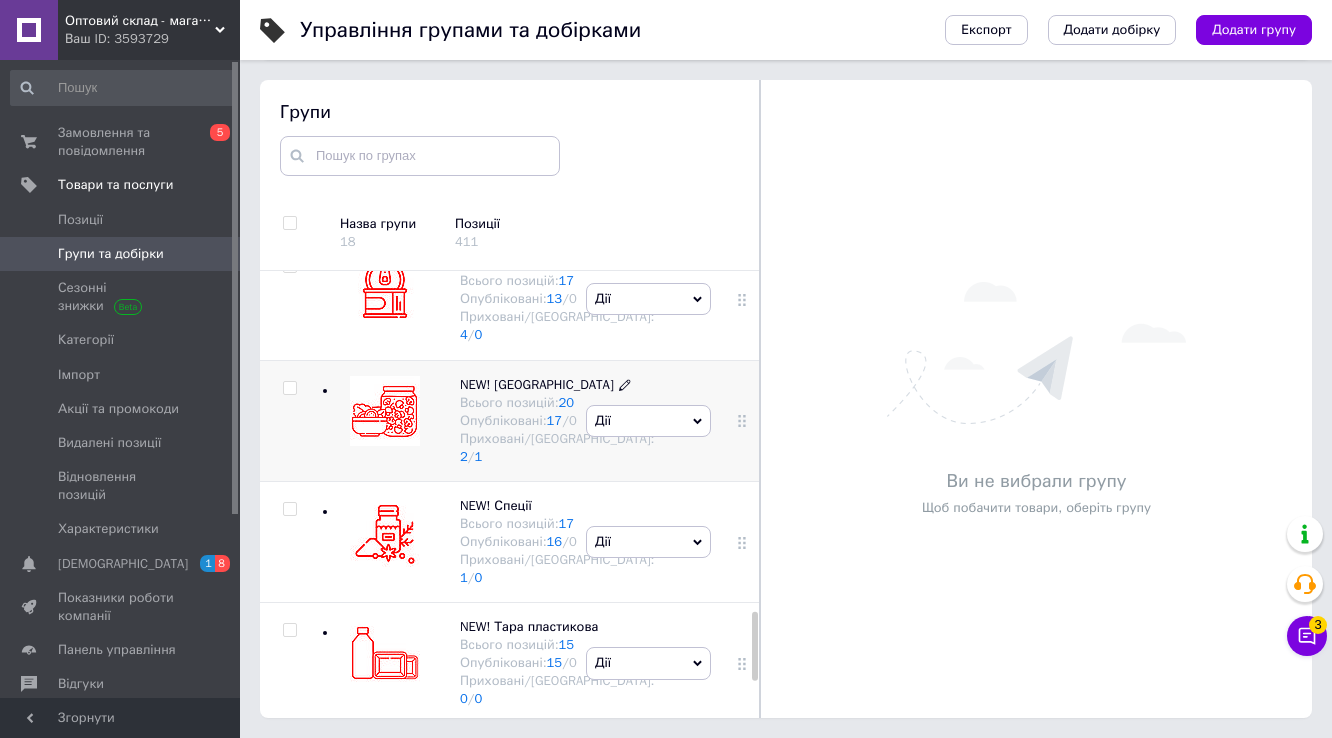 click on "NEW! Салати" at bounding box center [537, 384] 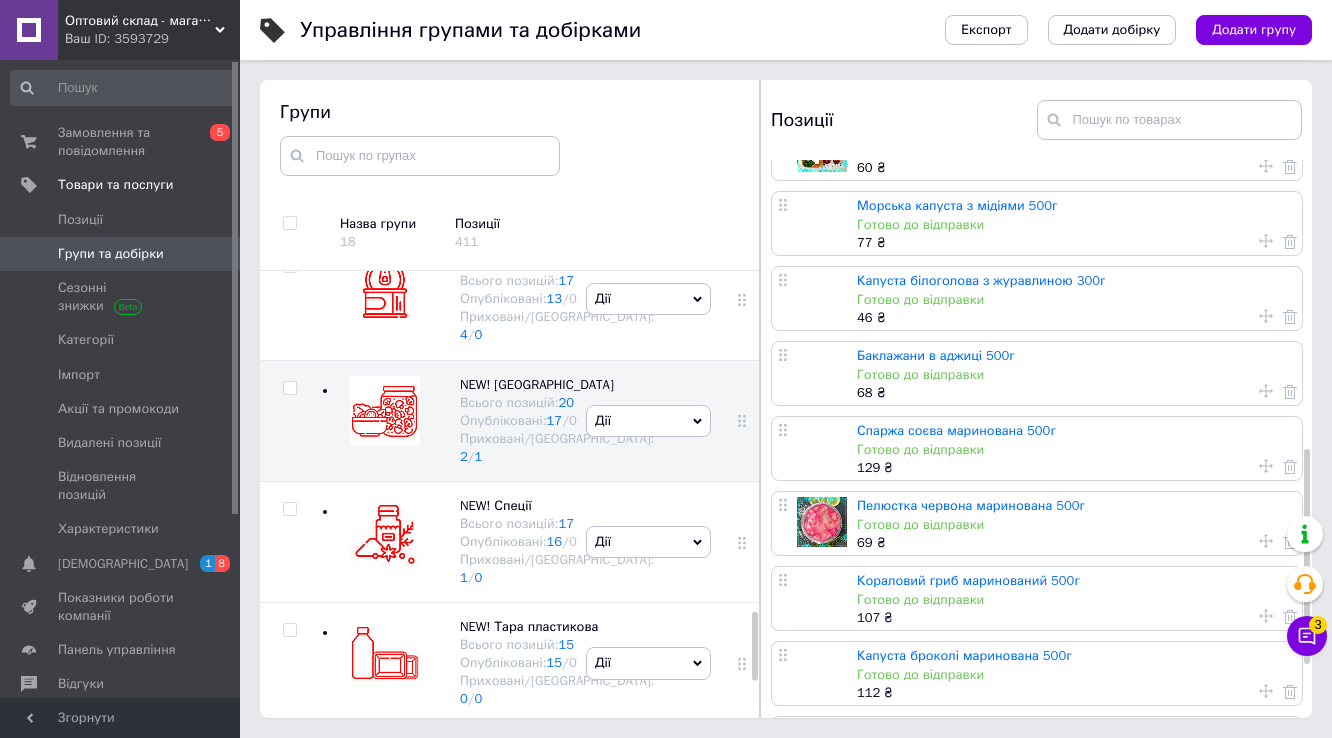 scroll, scrollTop: 880, scrollLeft: 0, axis: vertical 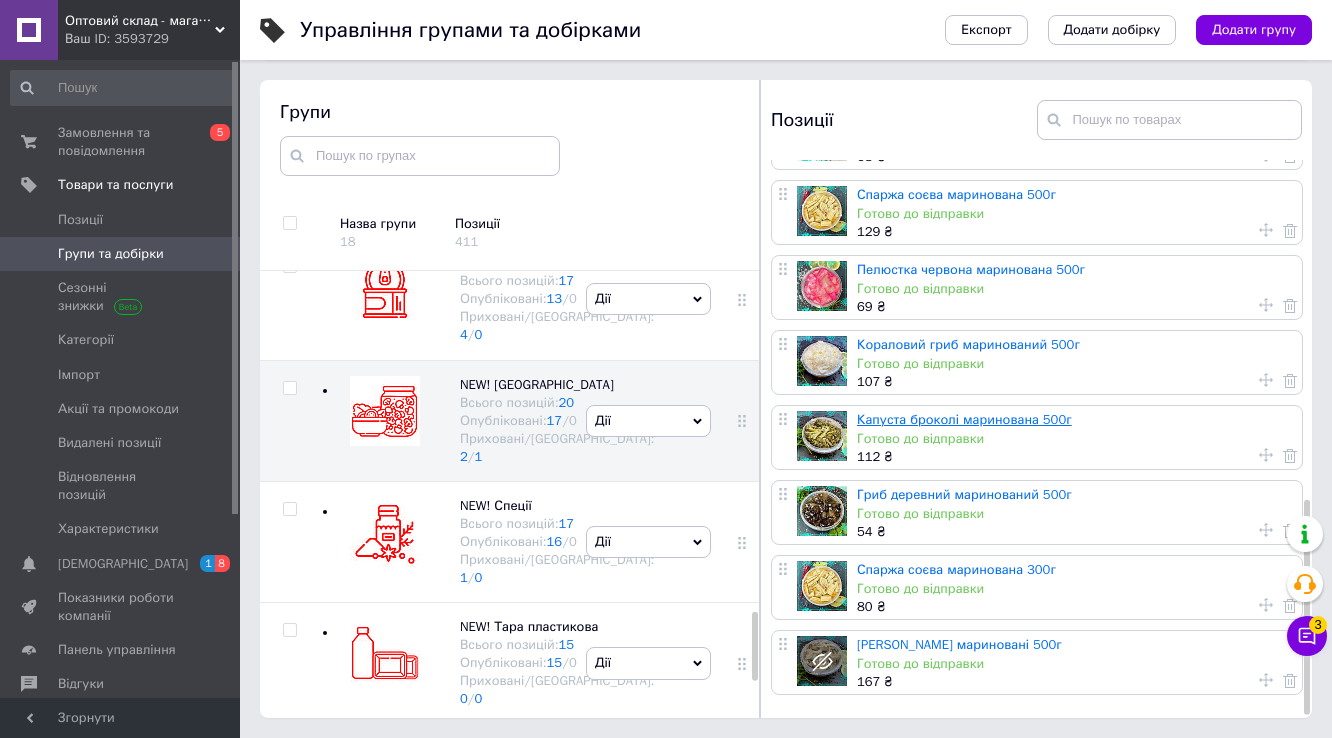 click on "Капуста броколі маринована 500г" at bounding box center (964, 419) 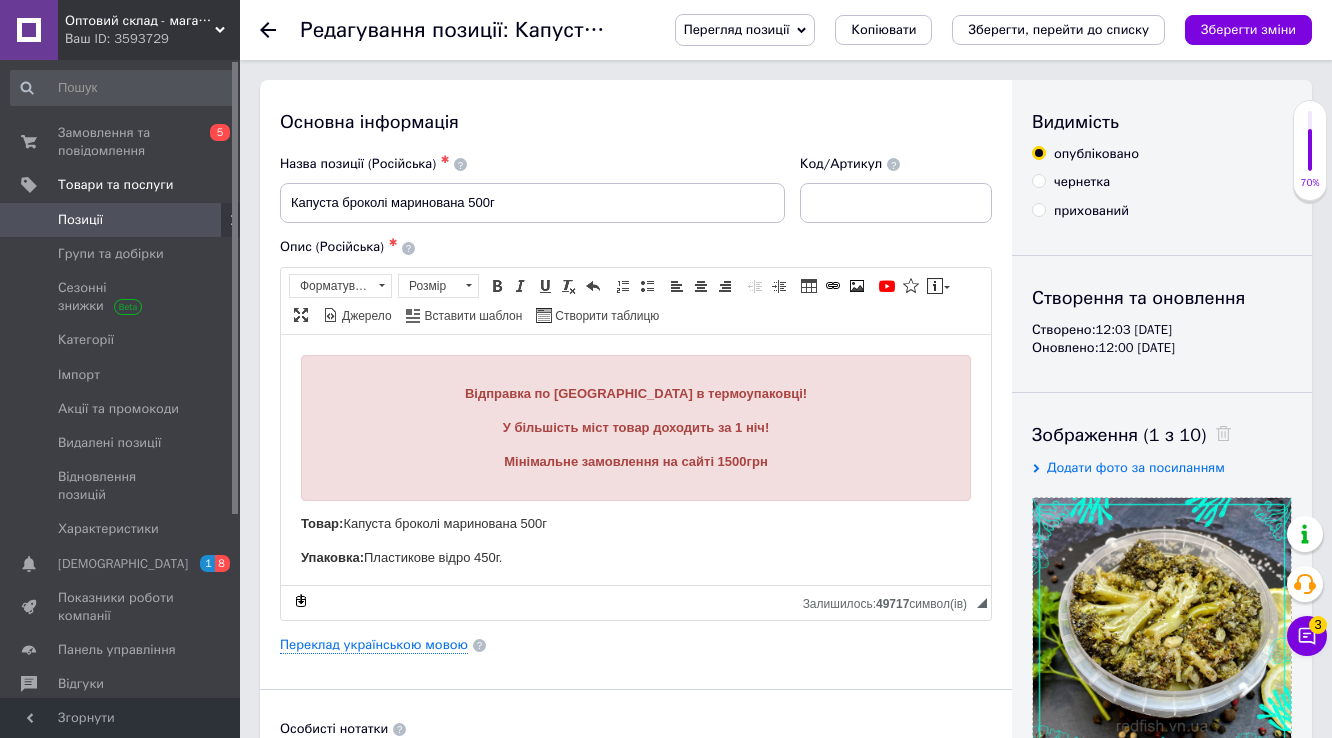 scroll, scrollTop: 0, scrollLeft: 0, axis: both 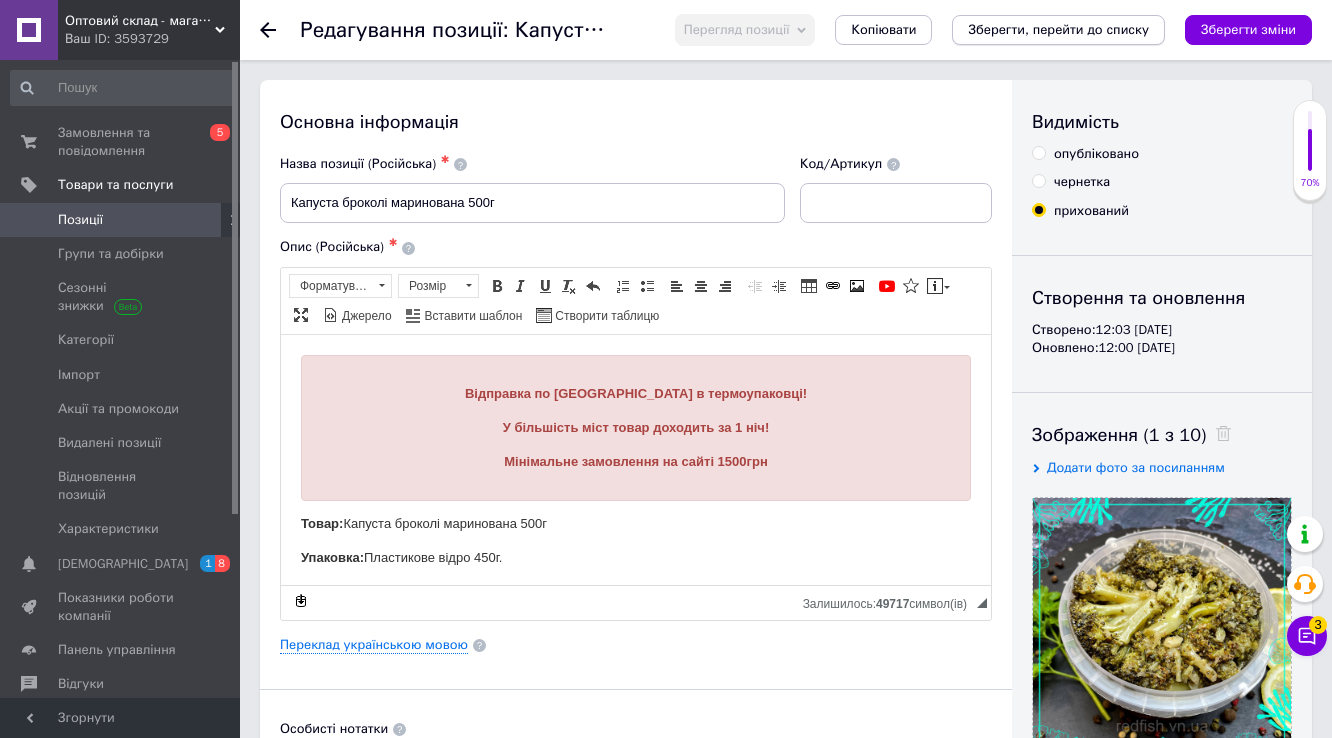 click on "Зберегти, перейти до списку" at bounding box center (1058, 29) 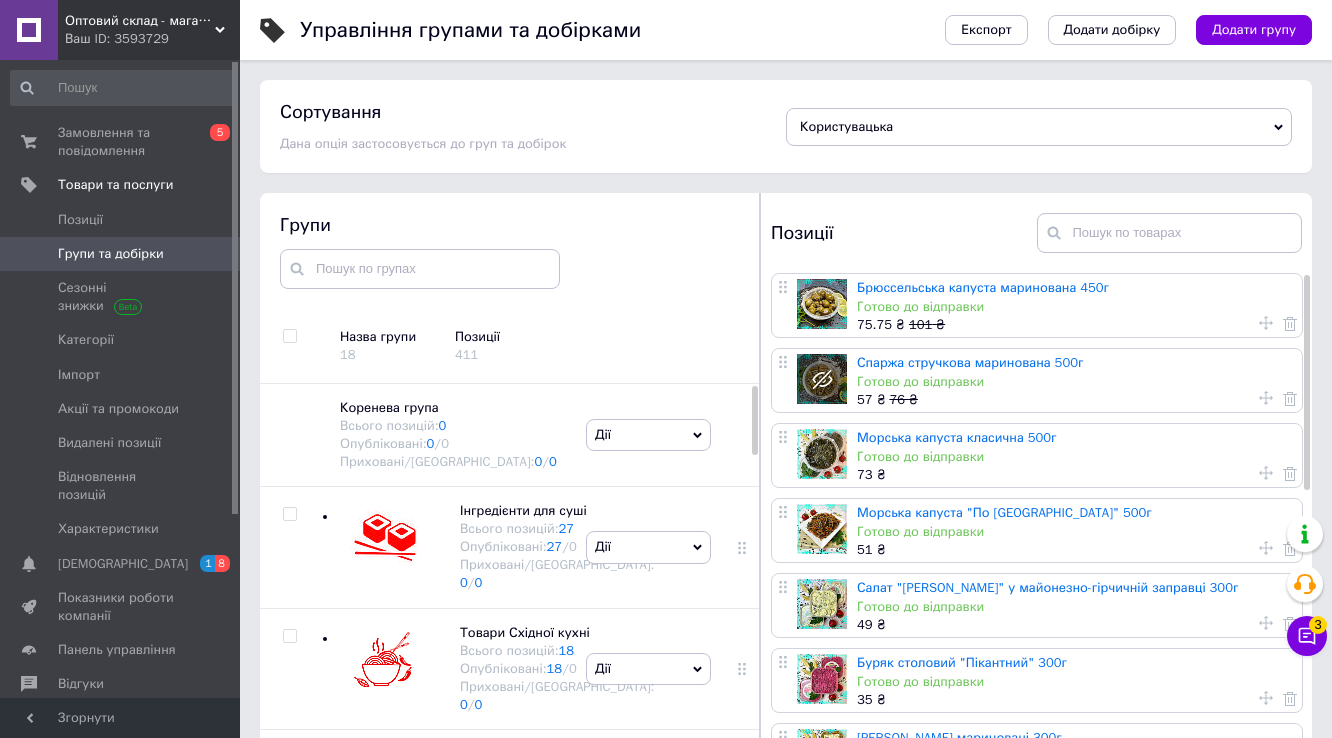 scroll, scrollTop: 60, scrollLeft: 0, axis: vertical 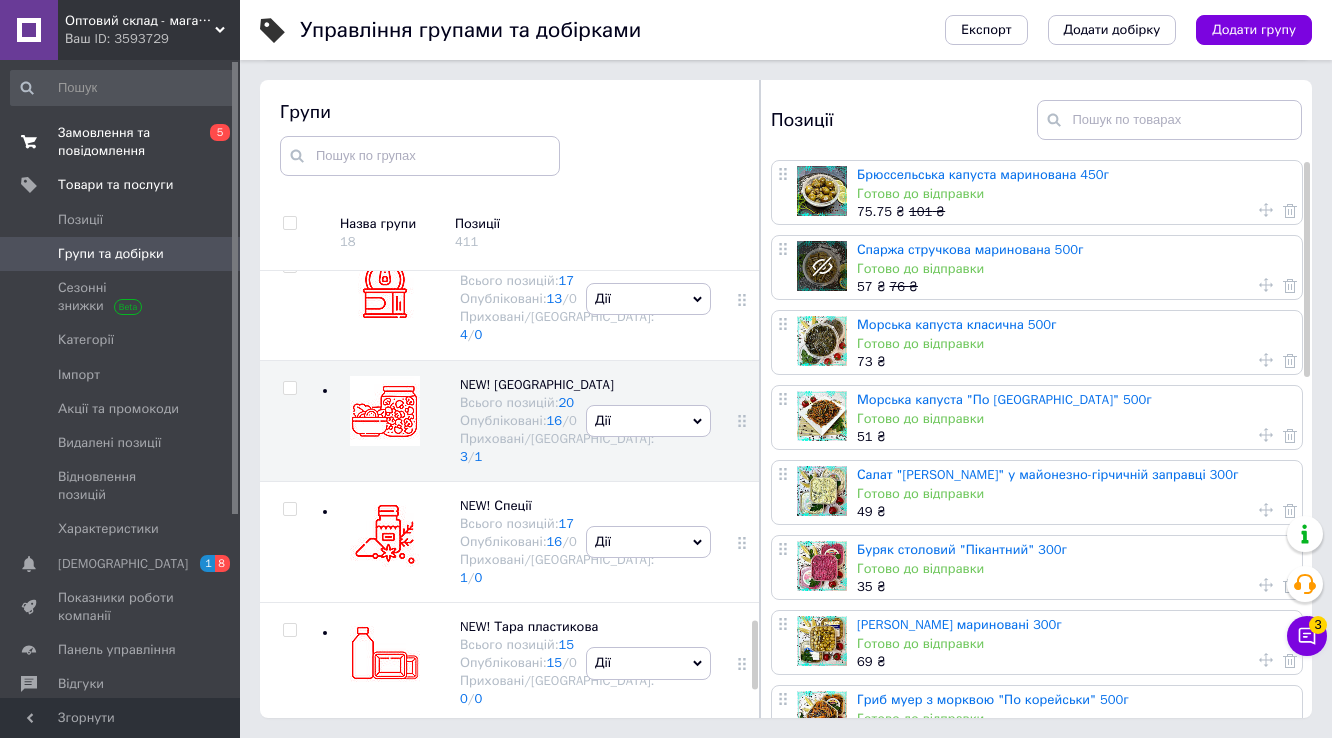 click on "Замовлення та повідомлення" at bounding box center [121, 142] 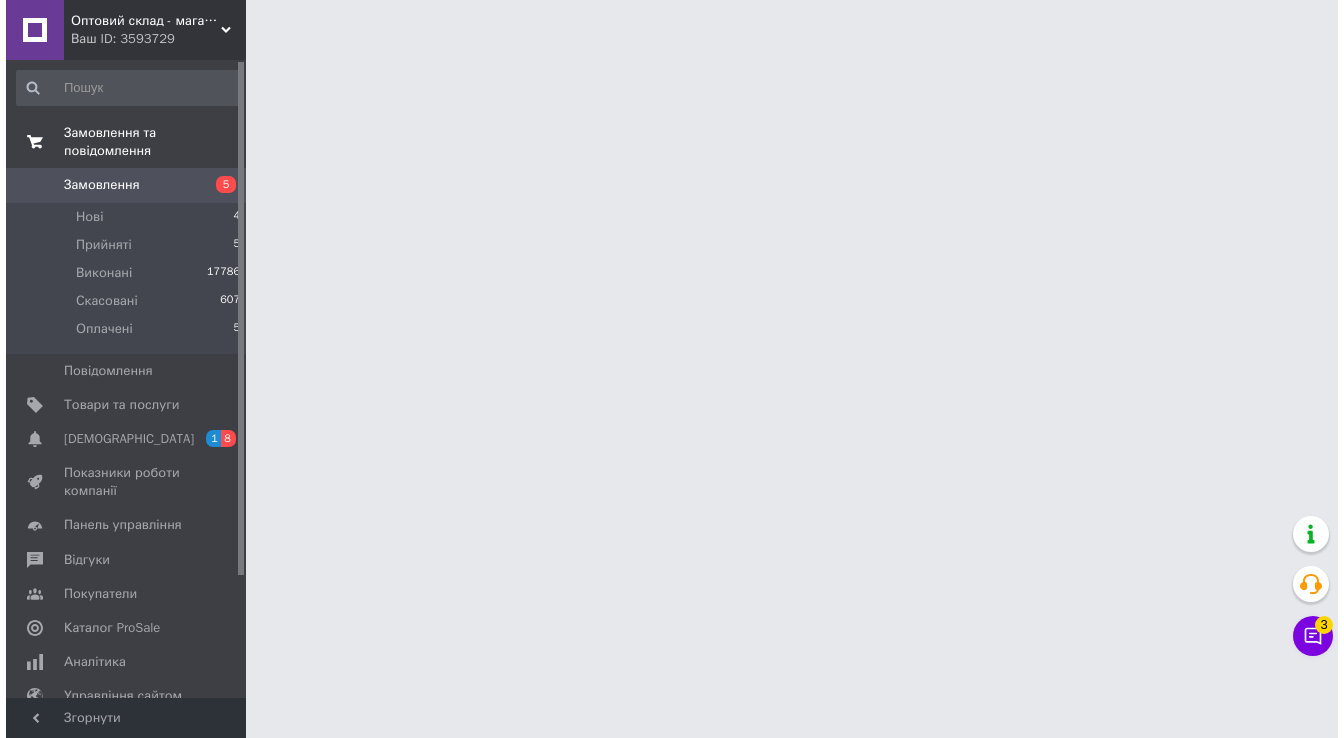 scroll, scrollTop: 0, scrollLeft: 0, axis: both 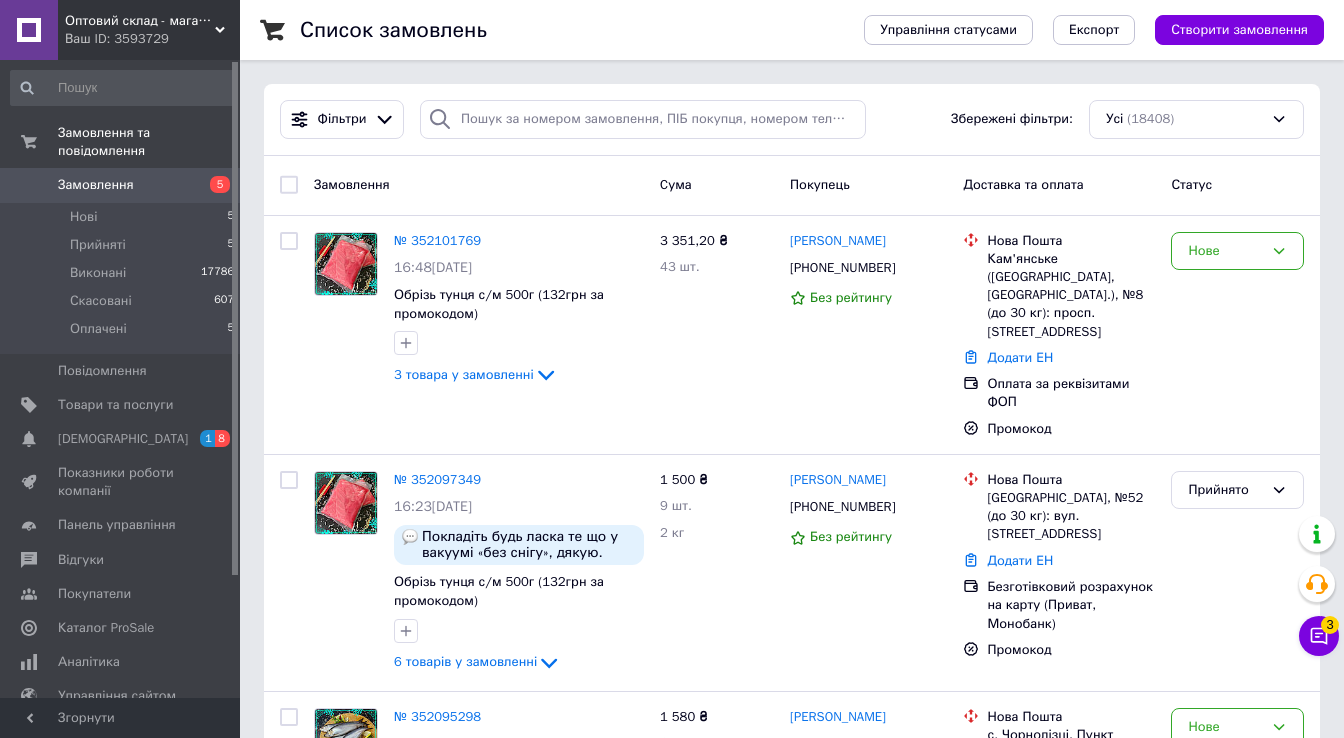 click on "Нові" at bounding box center (83, 217) 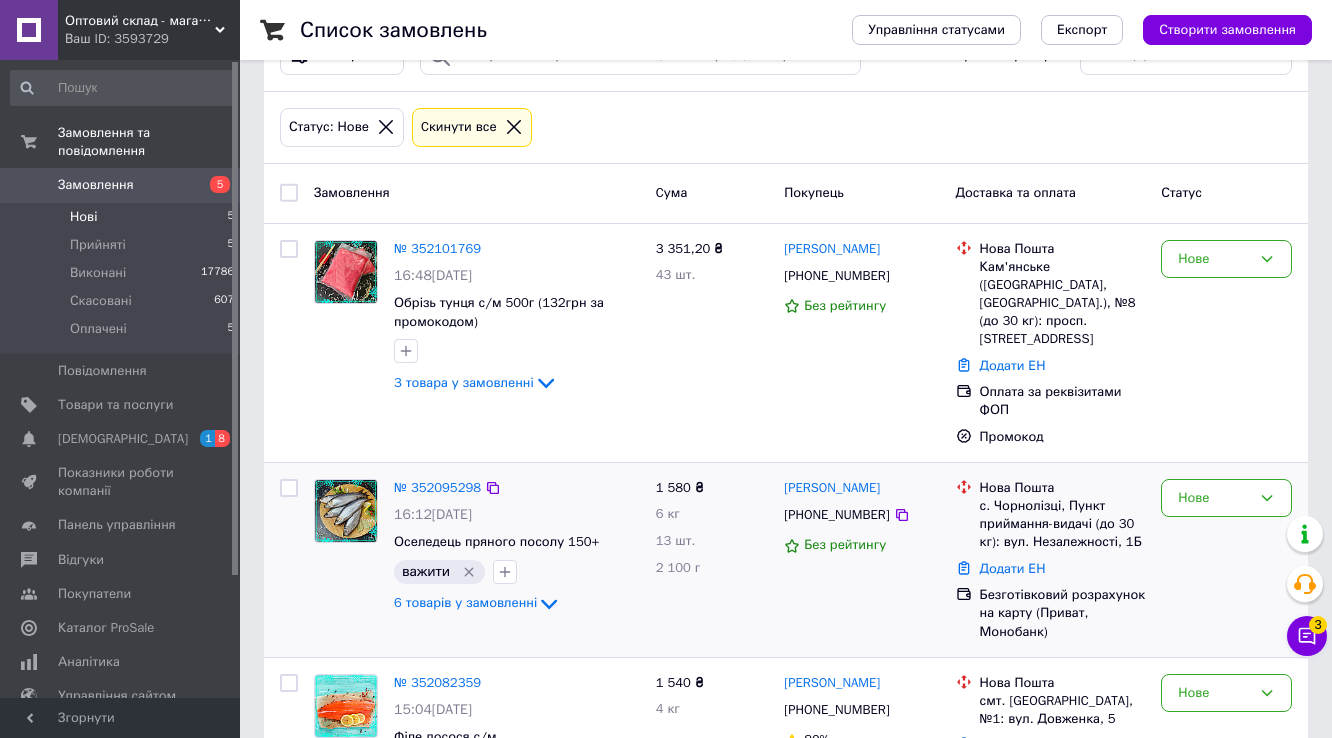 scroll, scrollTop: 80, scrollLeft: 0, axis: vertical 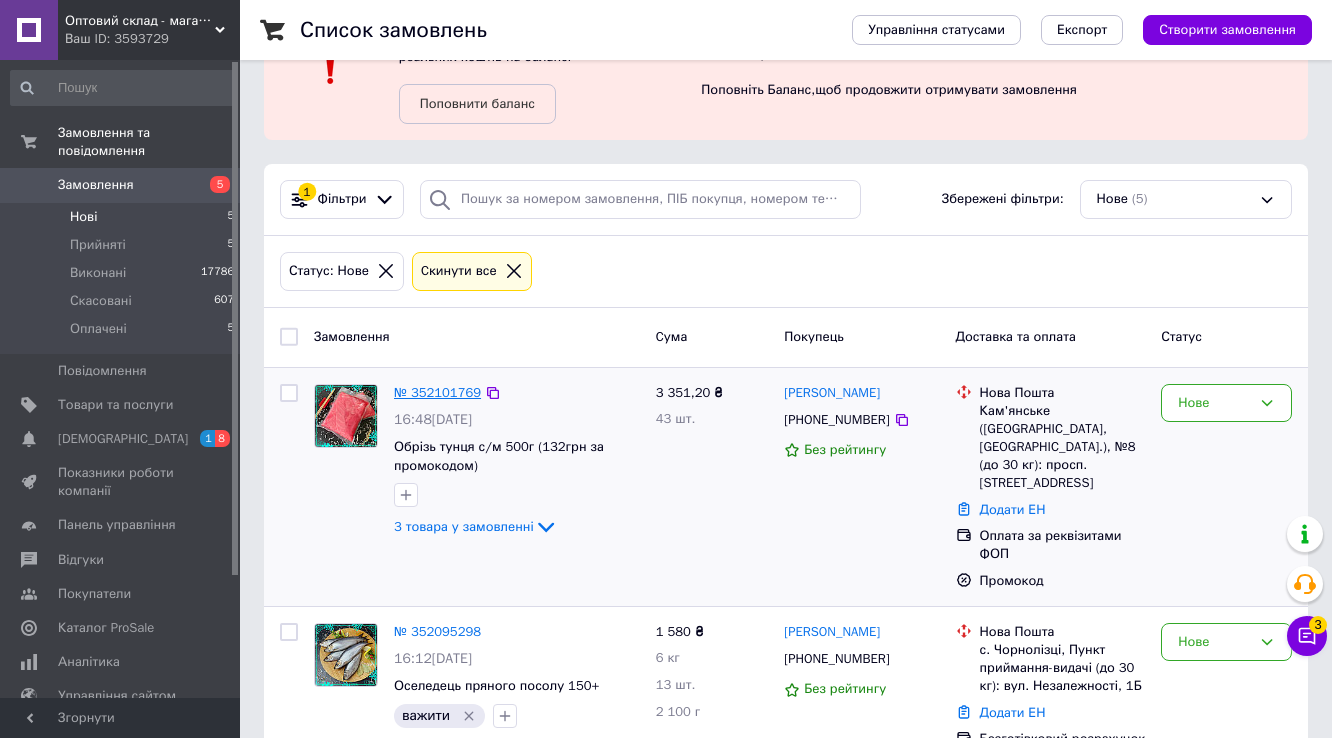 click on "№ 352101769" at bounding box center [437, 392] 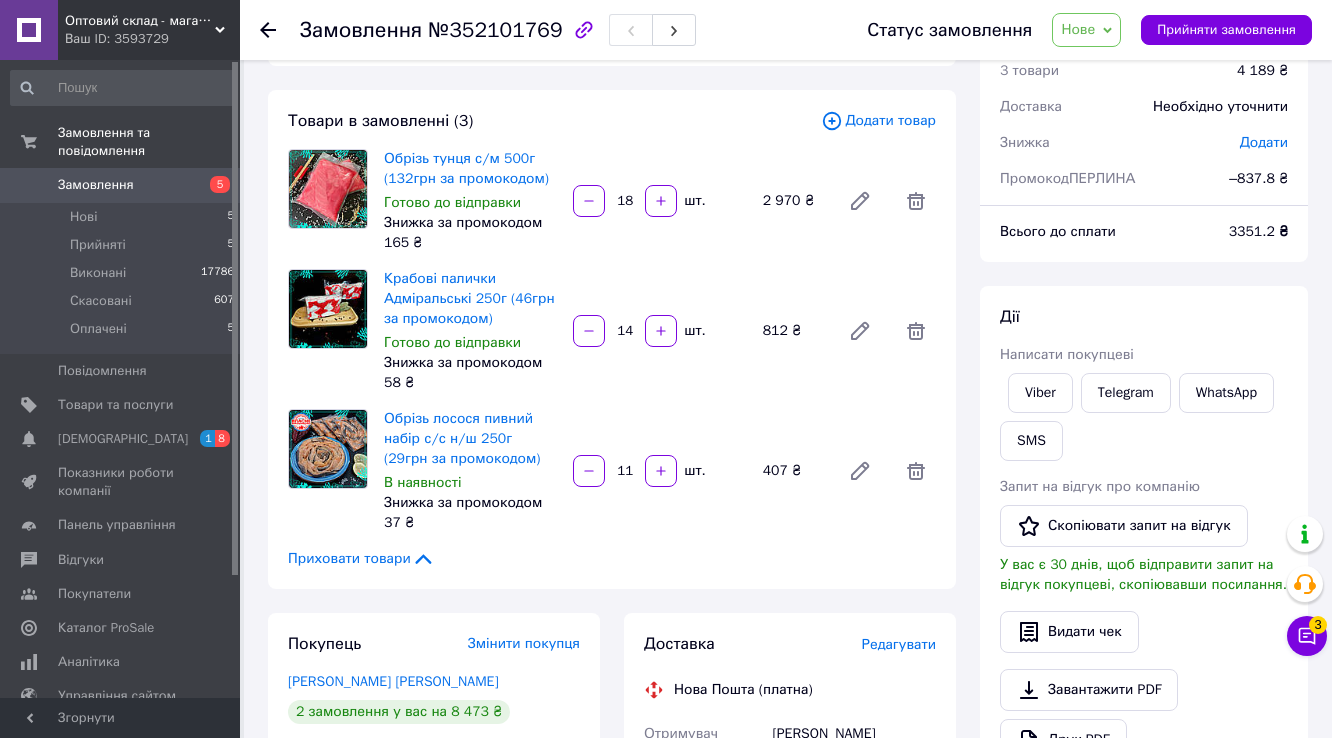 scroll, scrollTop: 80, scrollLeft: 0, axis: vertical 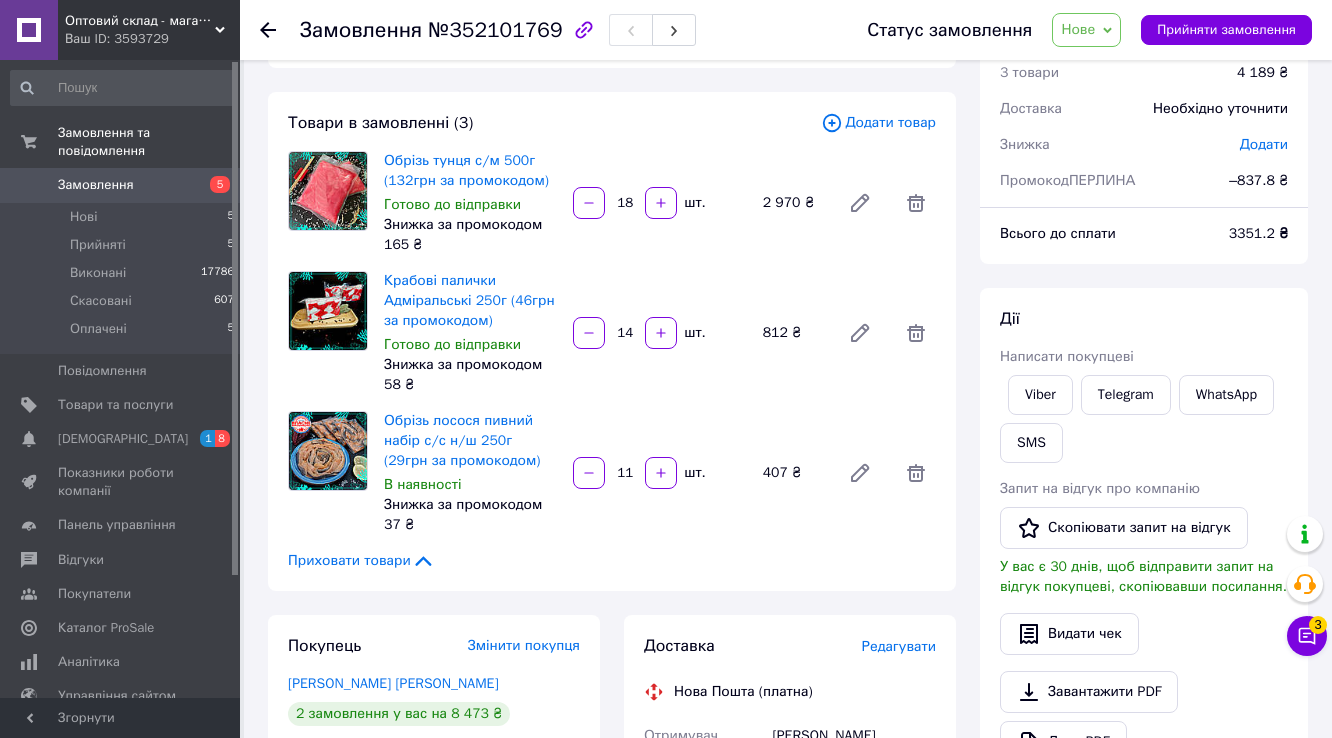 click on "Товари в замовленні (3) Додати товар Обрізь тунця с/м 500г (132грн за промокодом) Готово до відправки Знижка за промокодом 165 ₴ 18   шт. 2 970 ₴ Крабові палички Адміральські 250г (46грн за промокодом) Готово до відправки Знижка за промокодом 58 ₴ 14   шт. 812 ₴ Обрізь лосося пивний набір с/с н/ш 250г (29грн за промокодом) В наявності Знижка за промокодом 37 ₴ 11   шт. 407 ₴ Приховати товари" at bounding box center [612, 341] 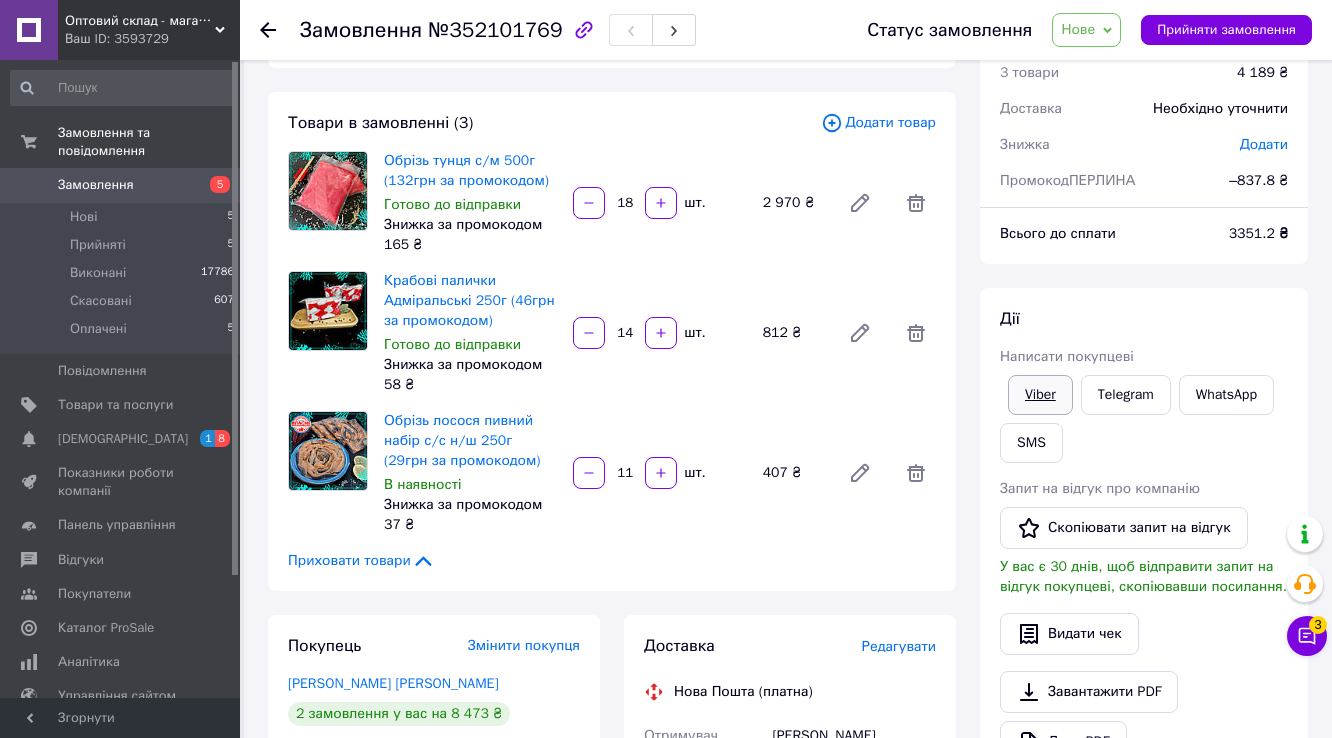 click on "Viber" at bounding box center (1040, 395) 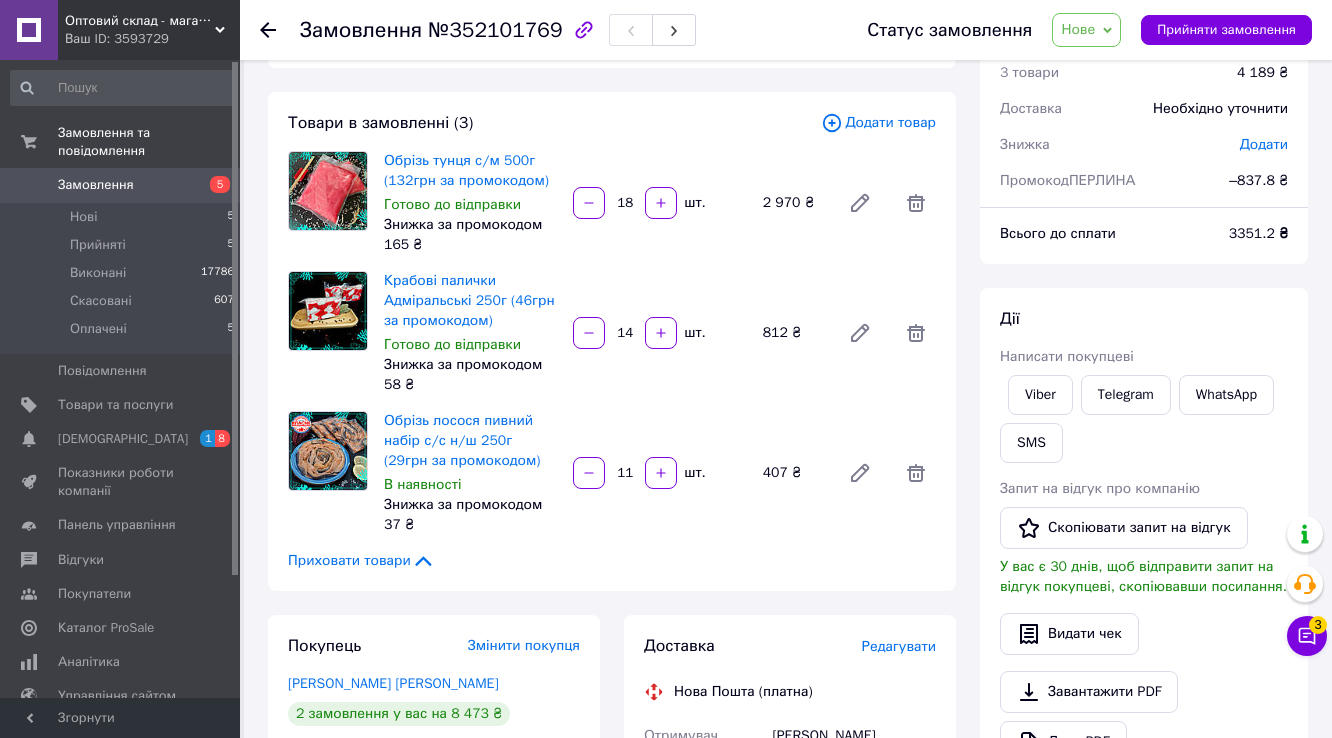 click 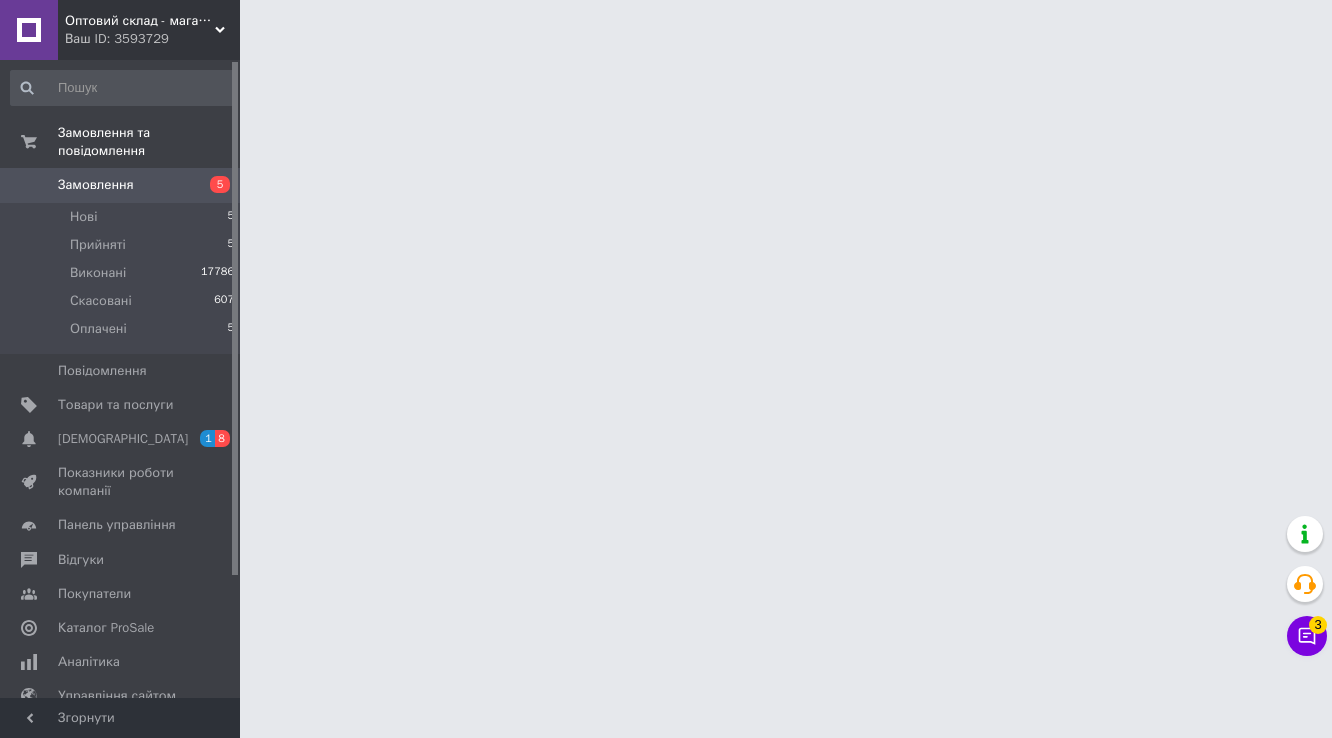 scroll, scrollTop: 0, scrollLeft: 0, axis: both 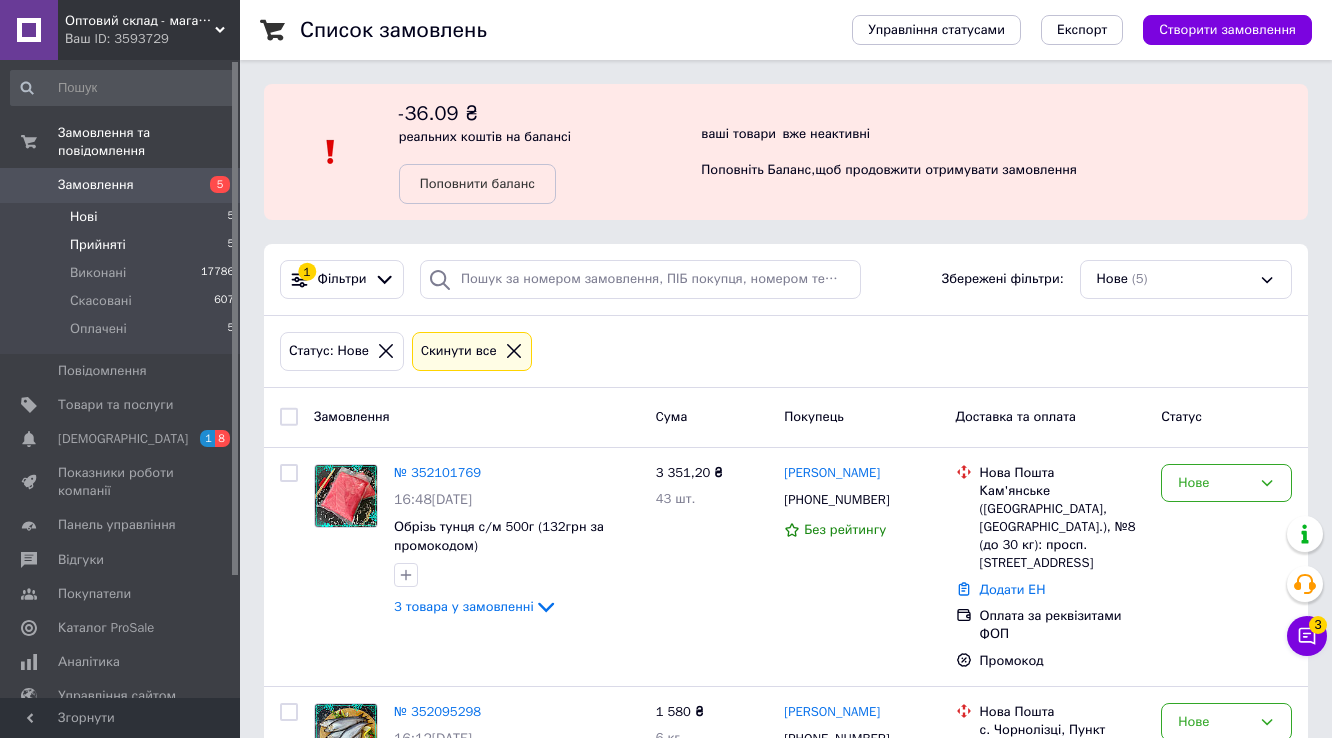 click on "Прийняті" at bounding box center [98, 245] 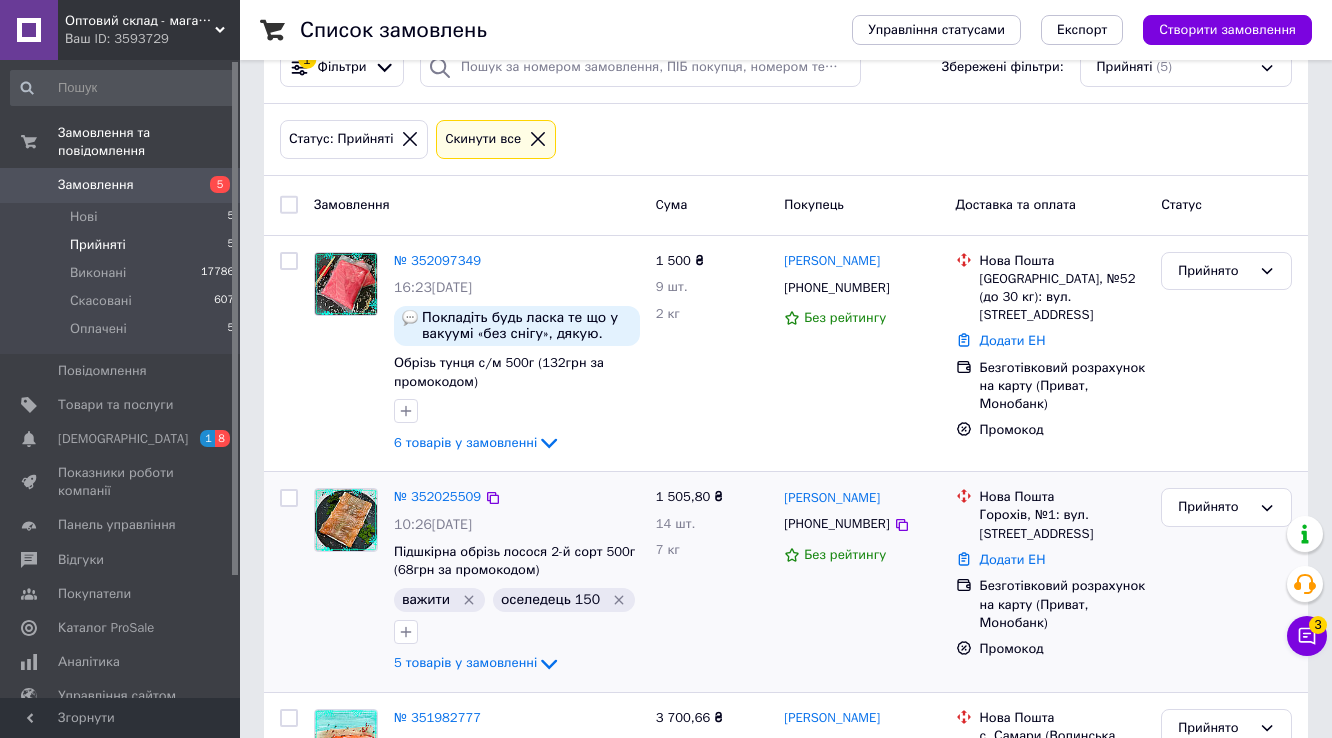 scroll, scrollTop: 400, scrollLeft: 0, axis: vertical 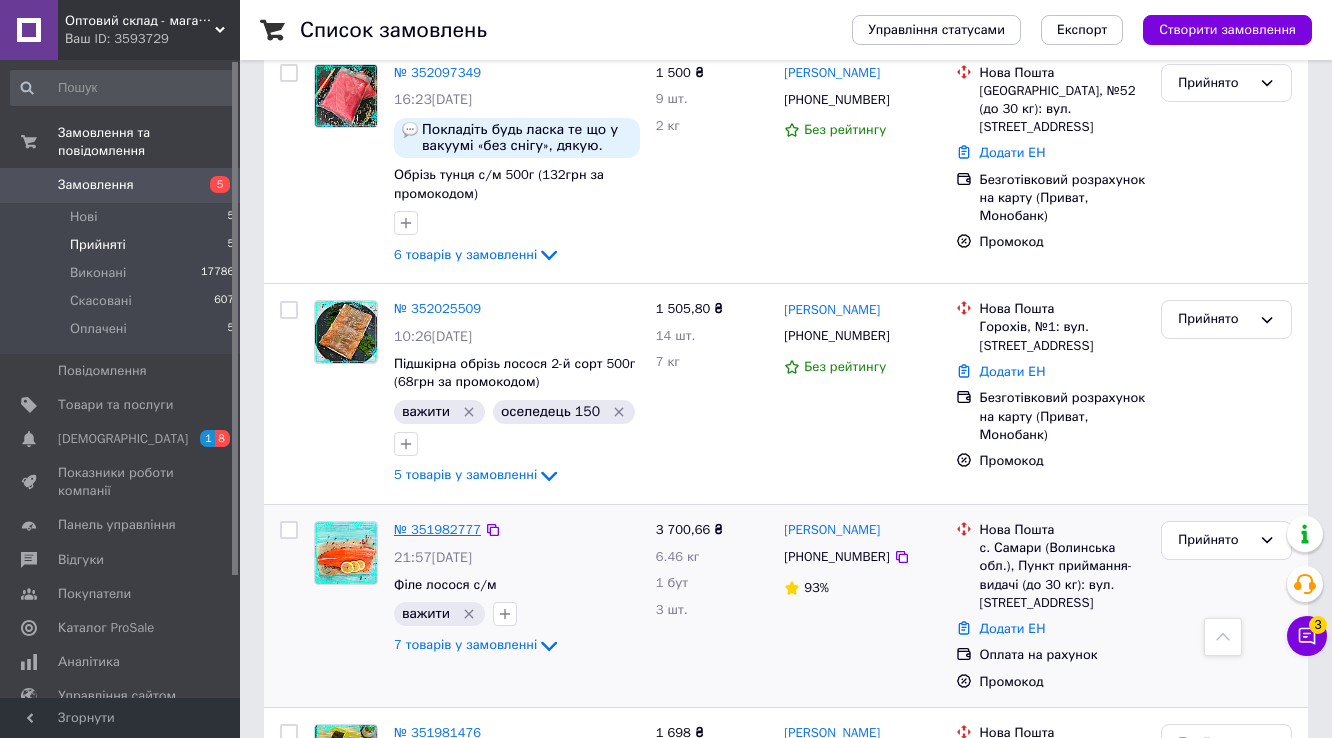 click on "№ 351982777" at bounding box center (437, 529) 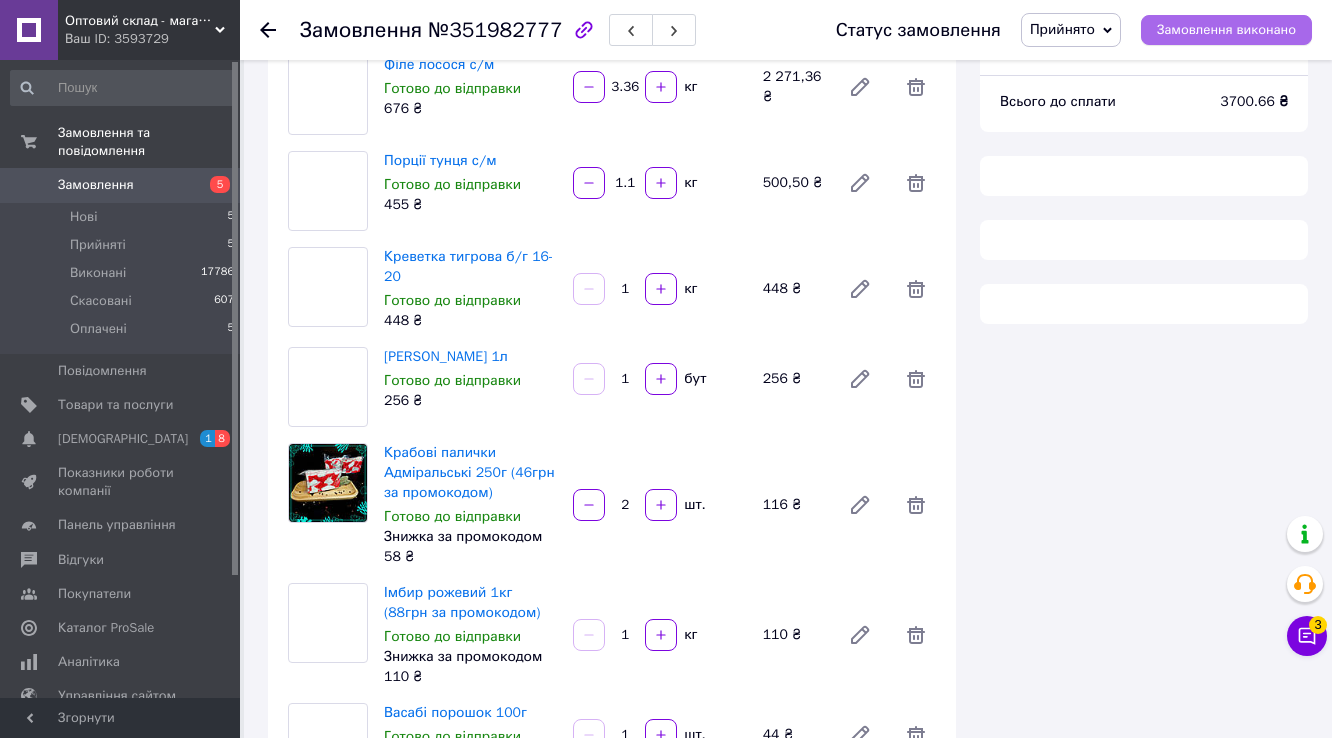 scroll, scrollTop: 400, scrollLeft: 0, axis: vertical 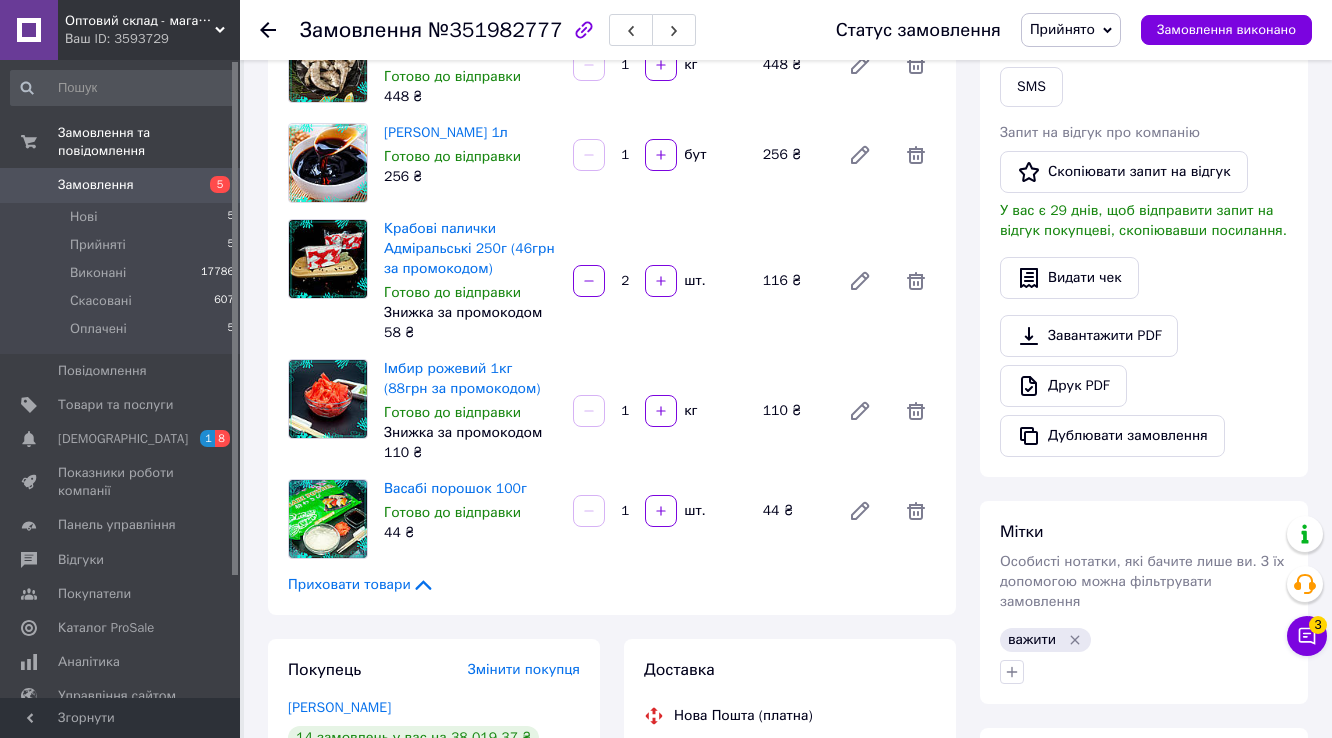 click on "Прийнято" at bounding box center (1062, 29) 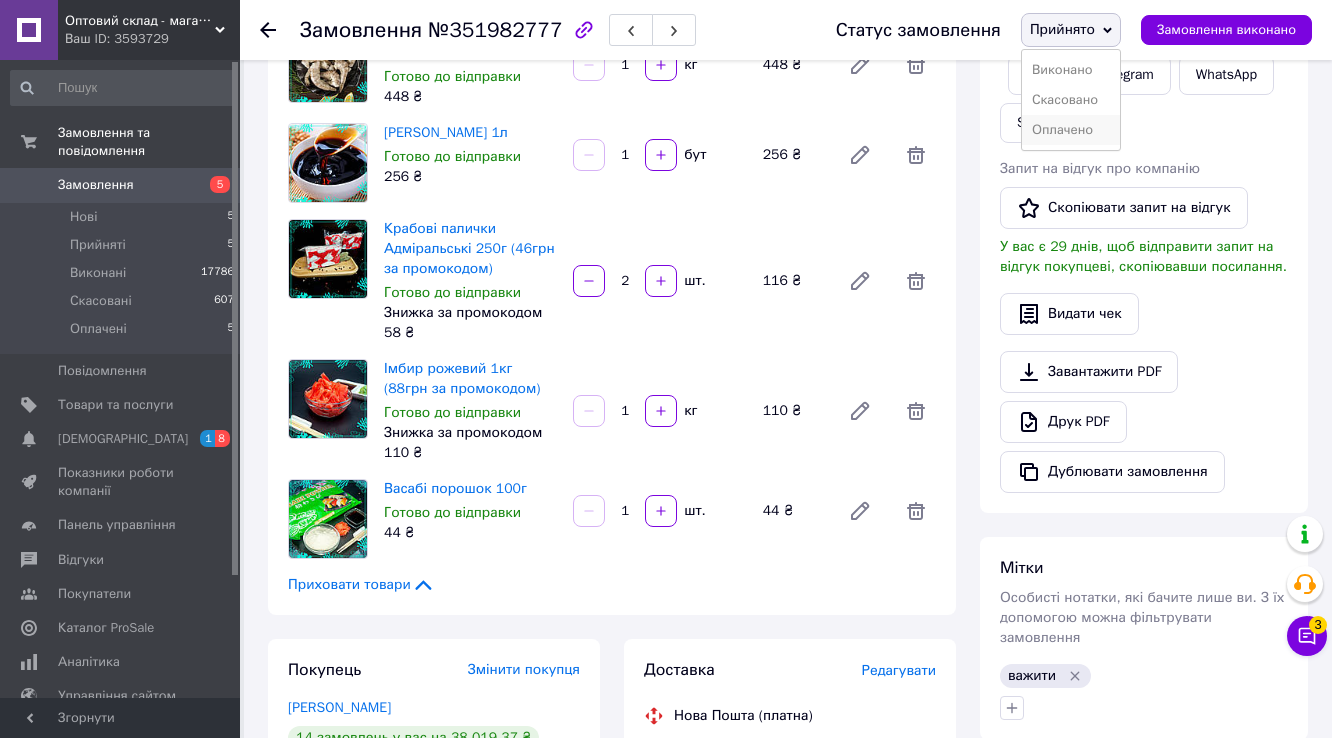 click on "Оплачено" at bounding box center (1071, 130) 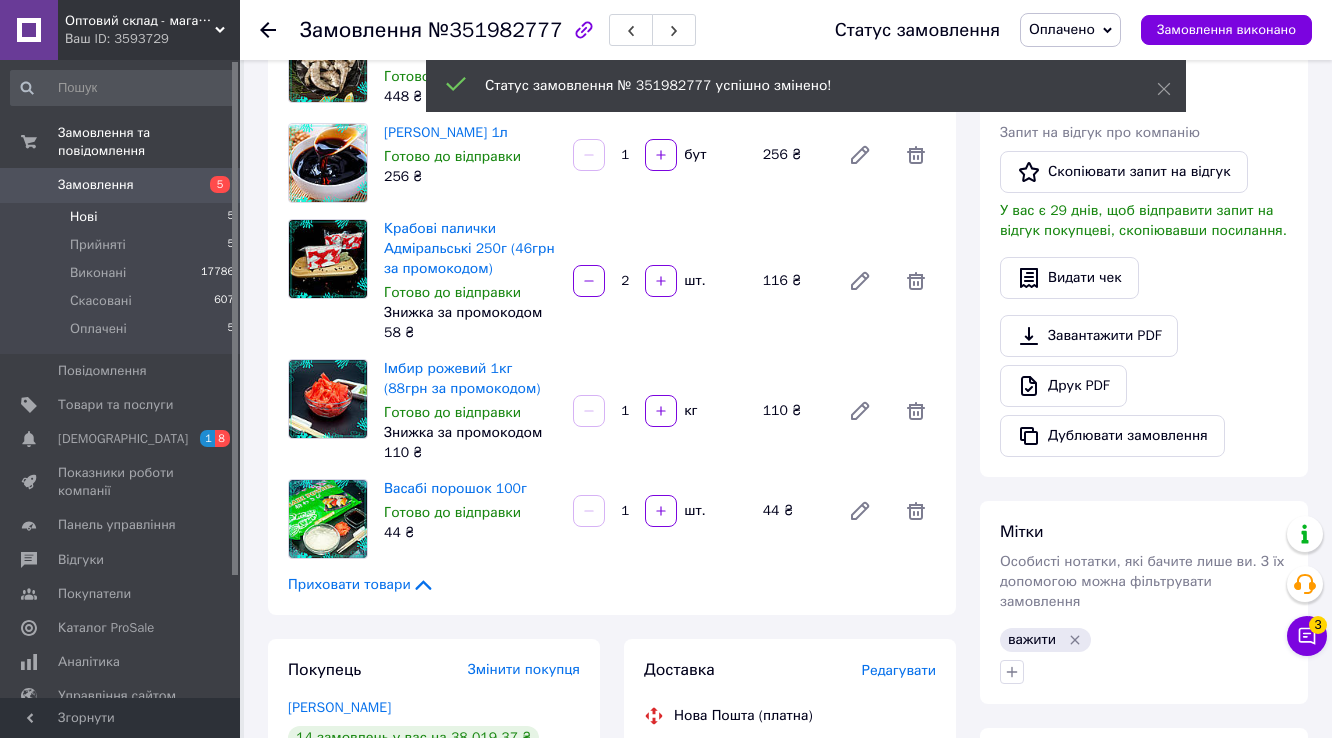 click on "Нові" at bounding box center [83, 217] 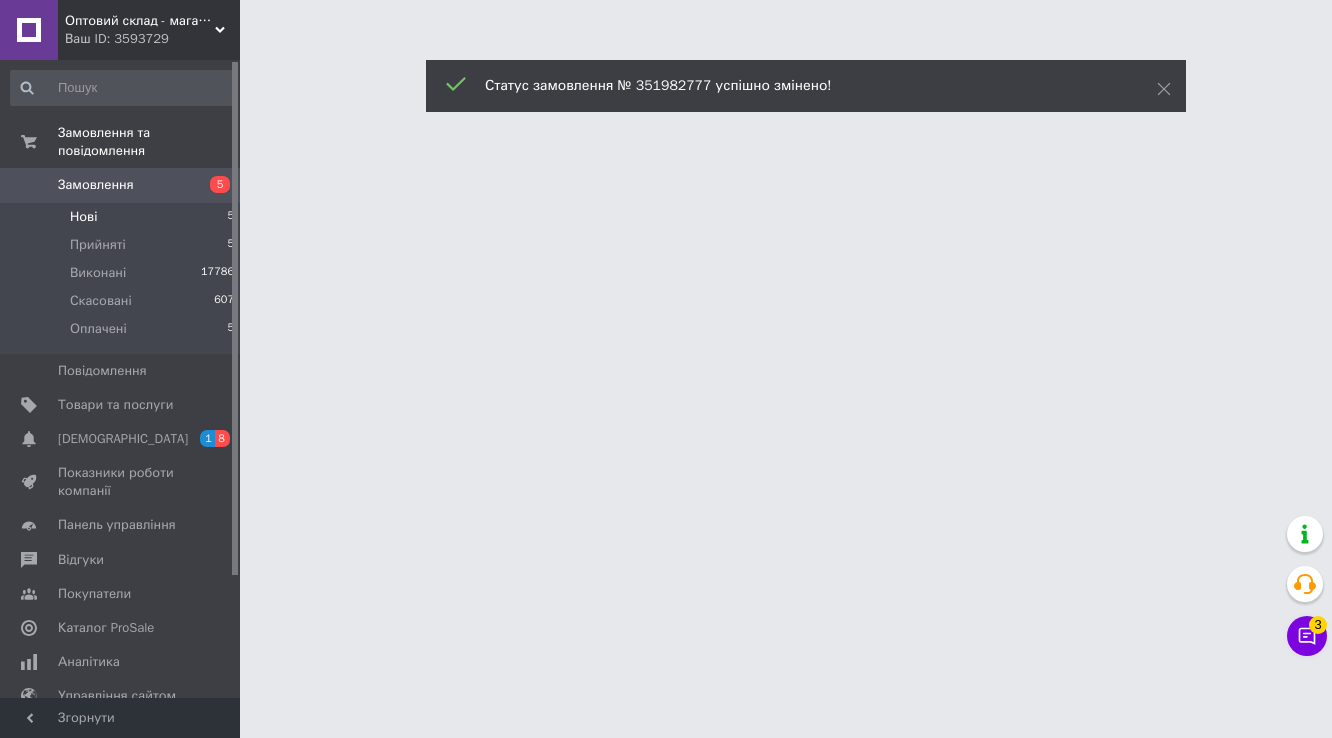 scroll, scrollTop: 0, scrollLeft: 0, axis: both 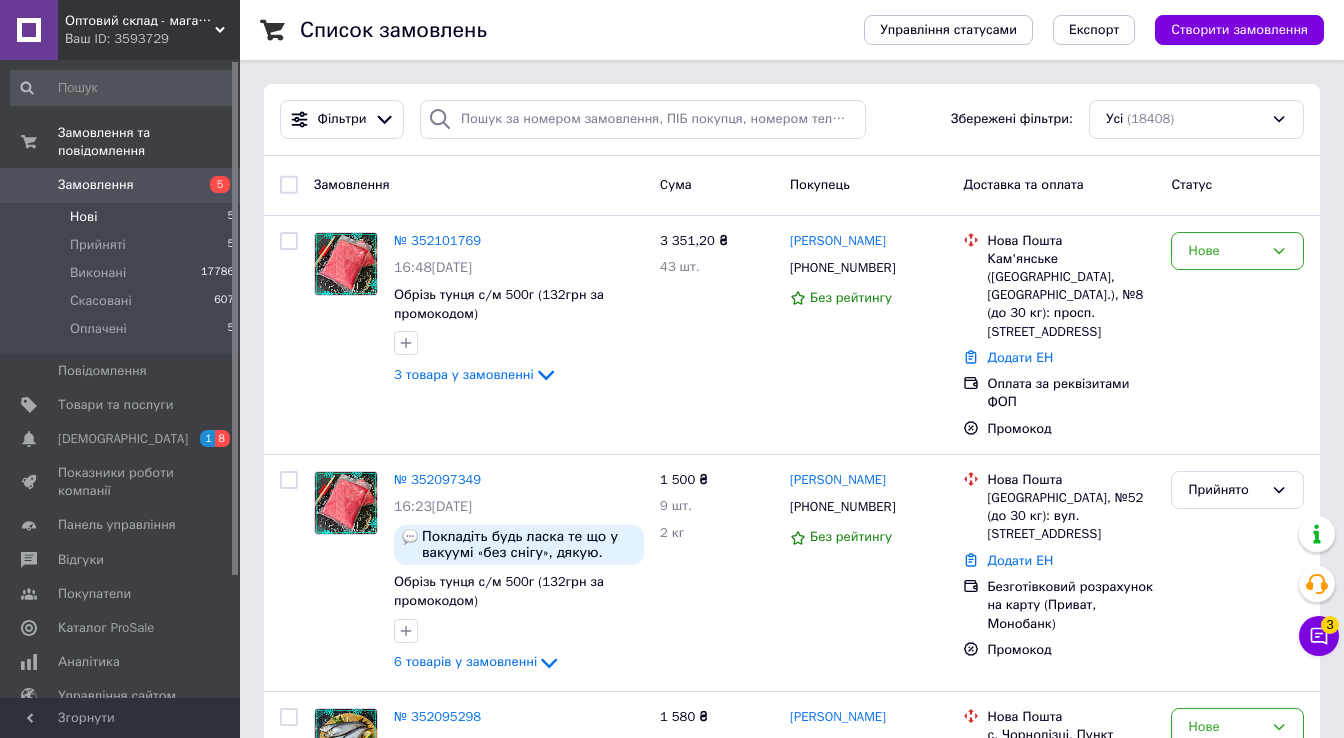 click on "Нові" at bounding box center [83, 217] 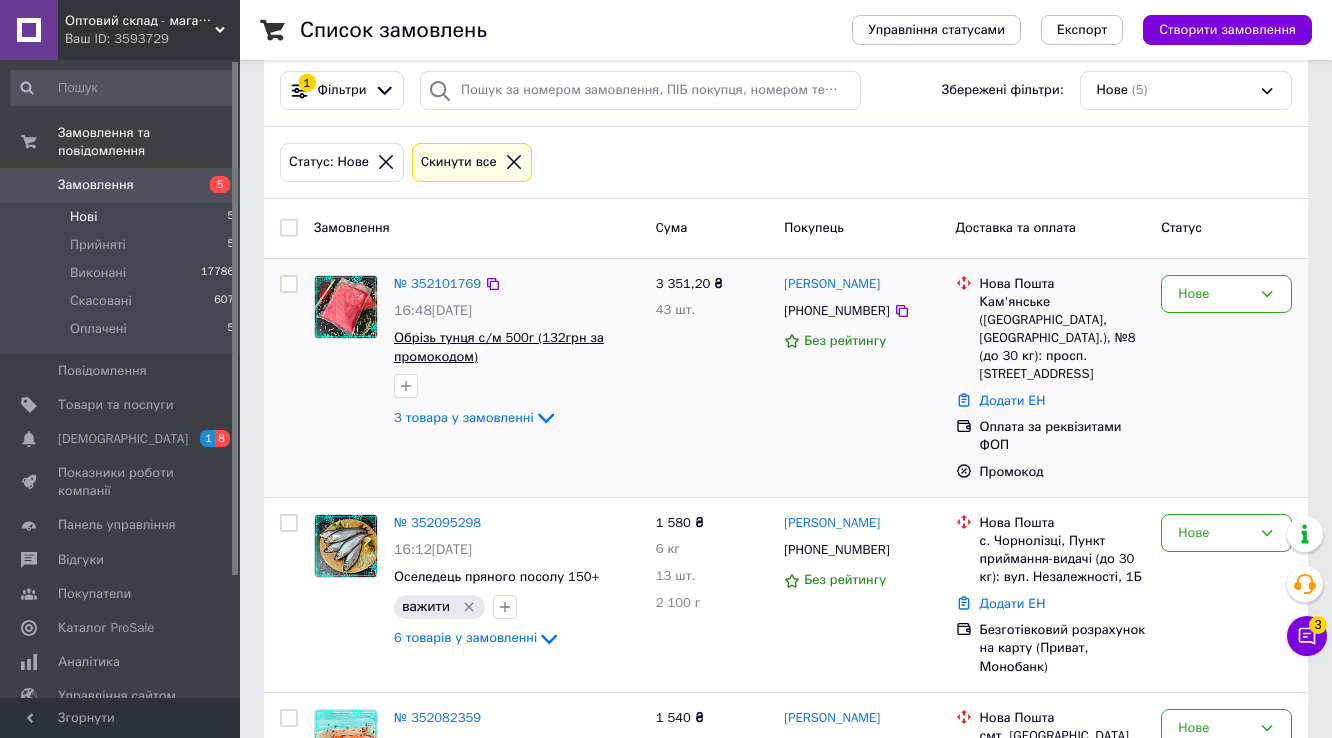 scroll, scrollTop: 320, scrollLeft: 0, axis: vertical 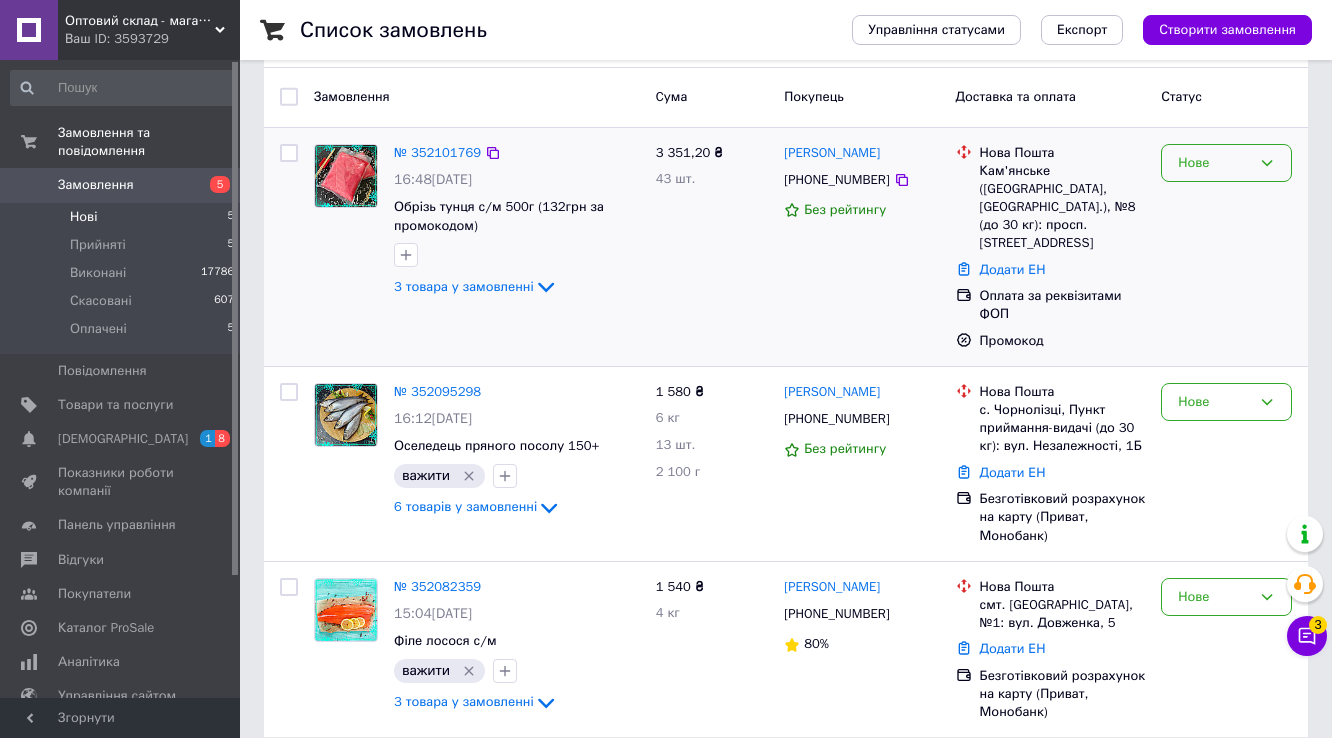 click on "Нове" at bounding box center (1214, 163) 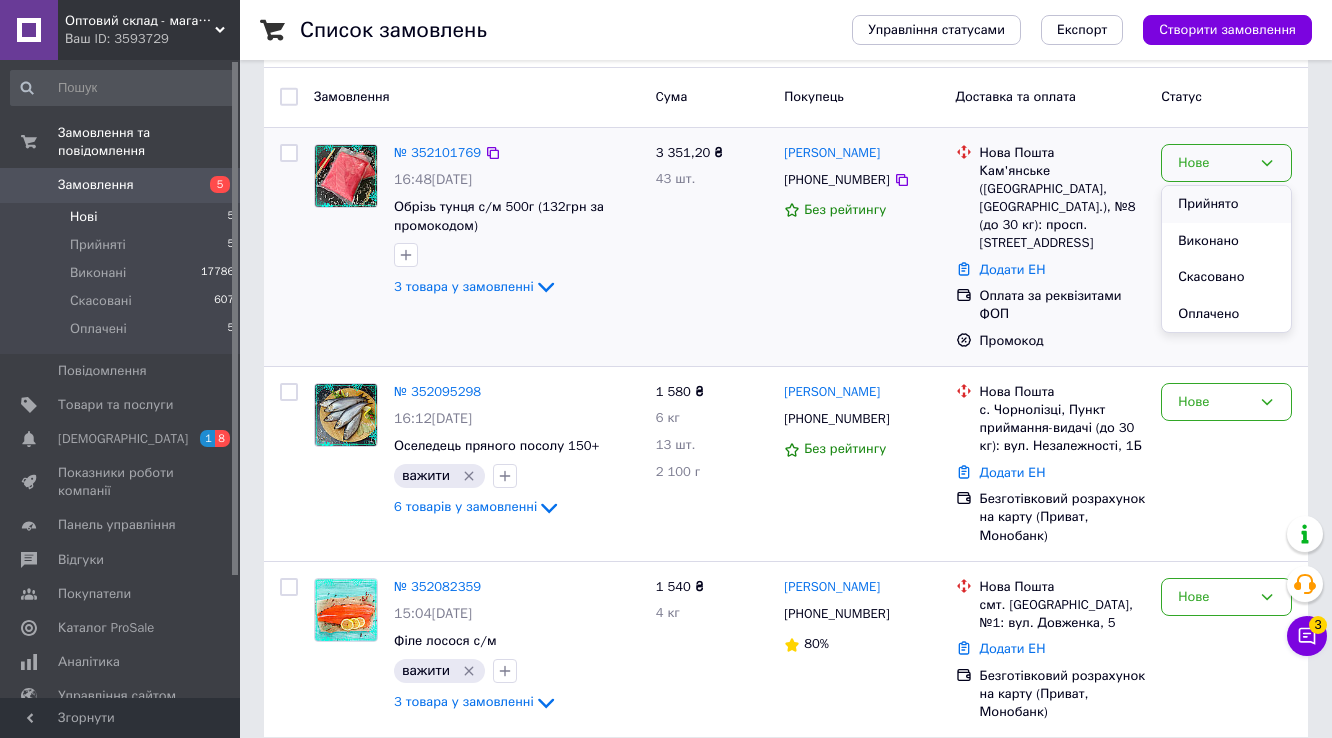 click on "Прийнято" at bounding box center (1226, 204) 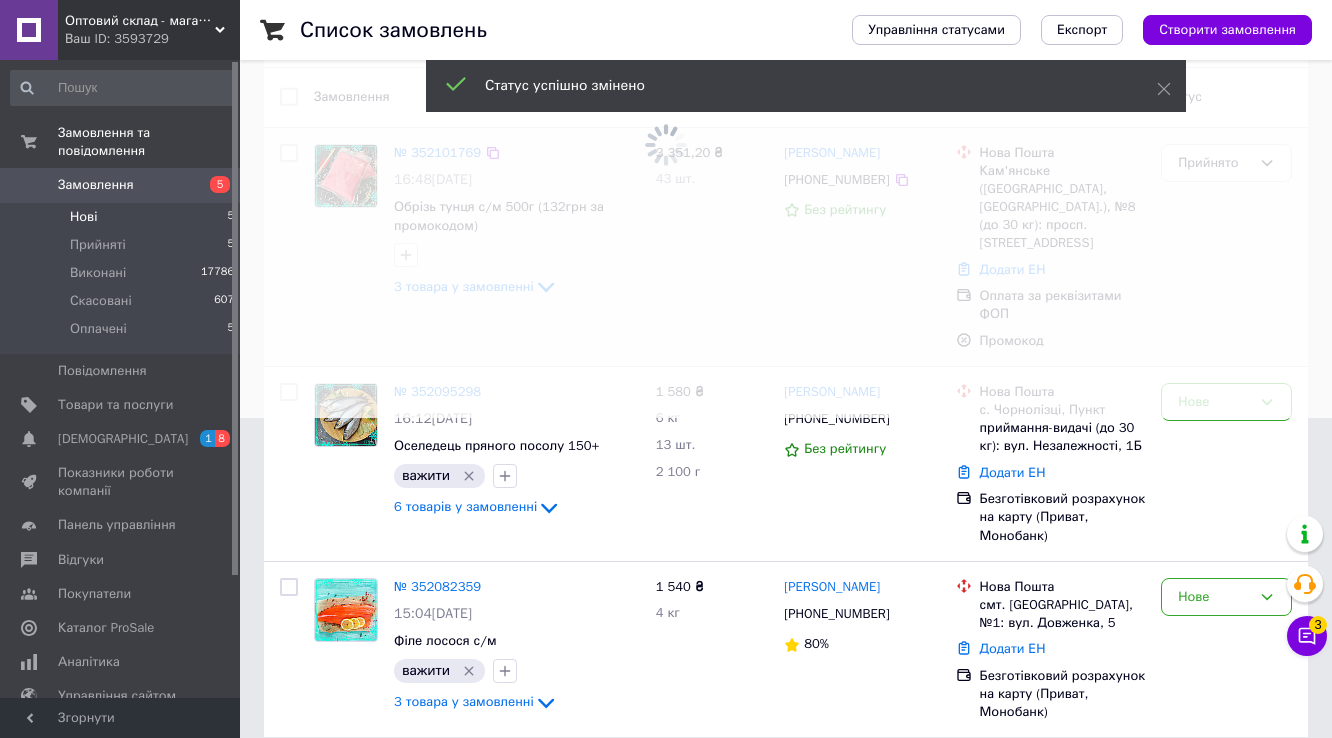 scroll, scrollTop: 0, scrollLeft: 0, axis: both 